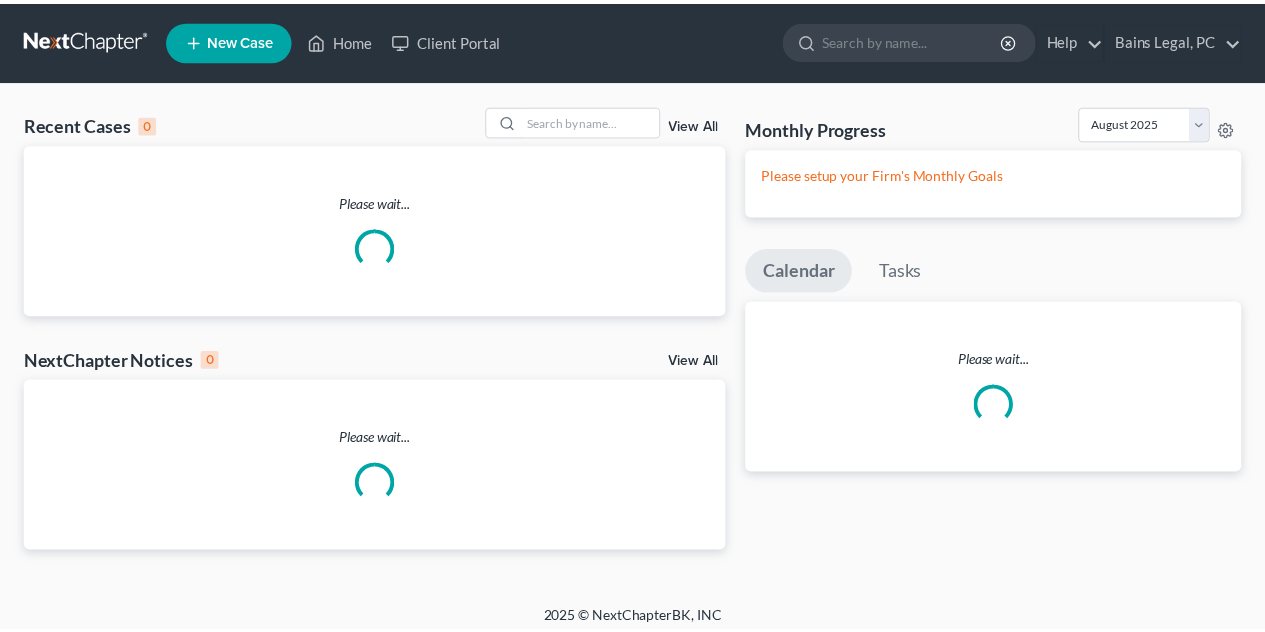 scroll, scrollTop: 0, scrollLeft: 0, axis: both 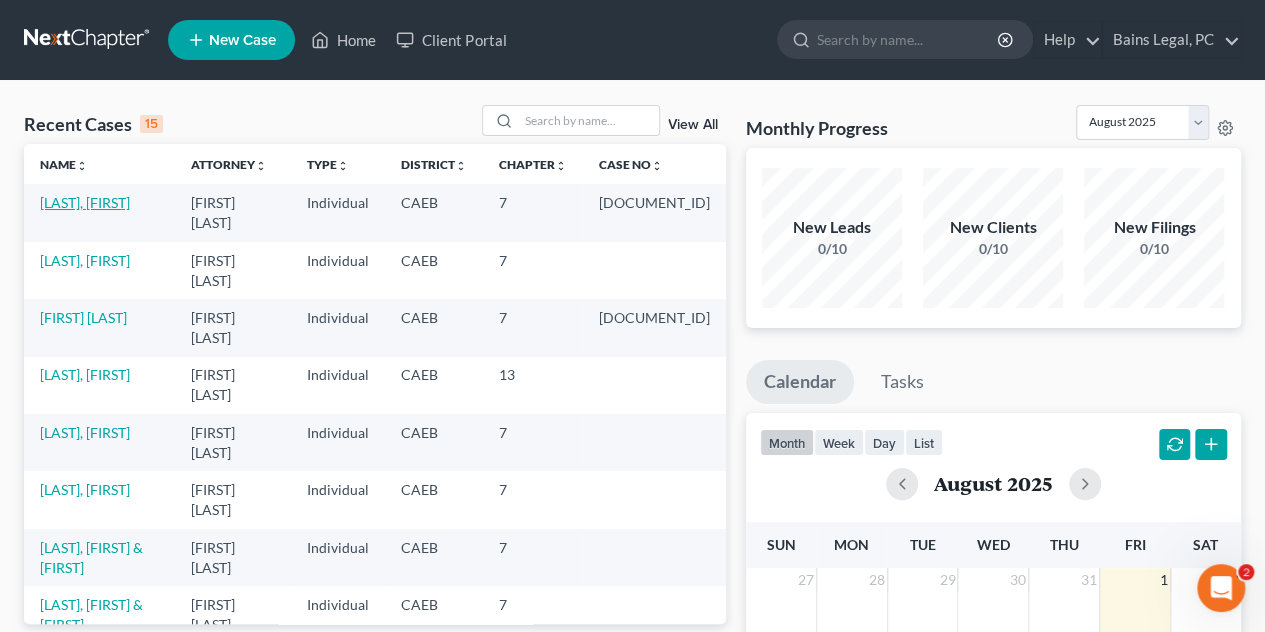 click on "[LAST], [FIRST]" at bounding box center [85, 202] 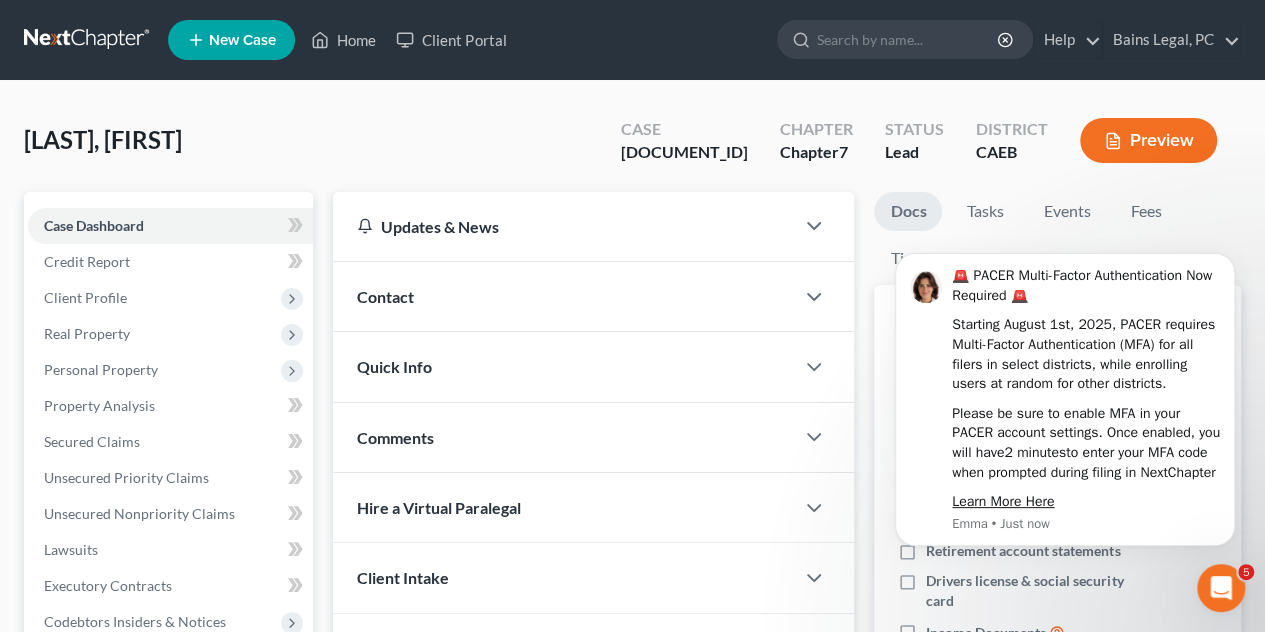 scroll, scrollTop: 0, scrollLeft: 0, axis: both 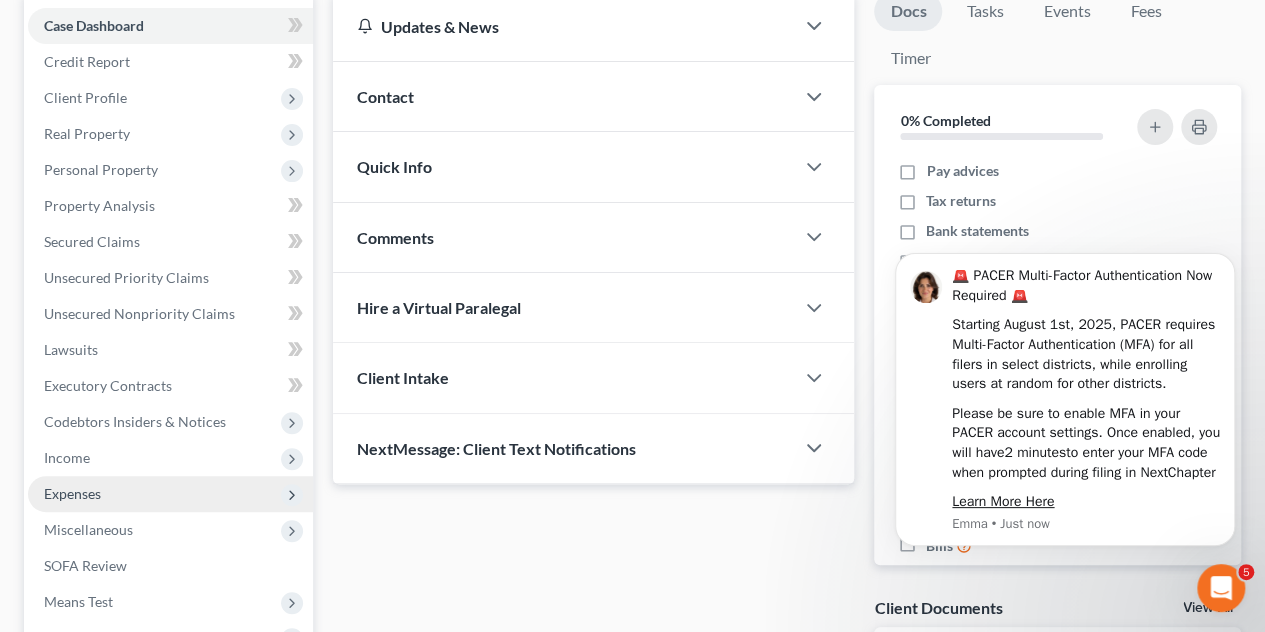 click on "Expenses" at bounding box center [170, 494] 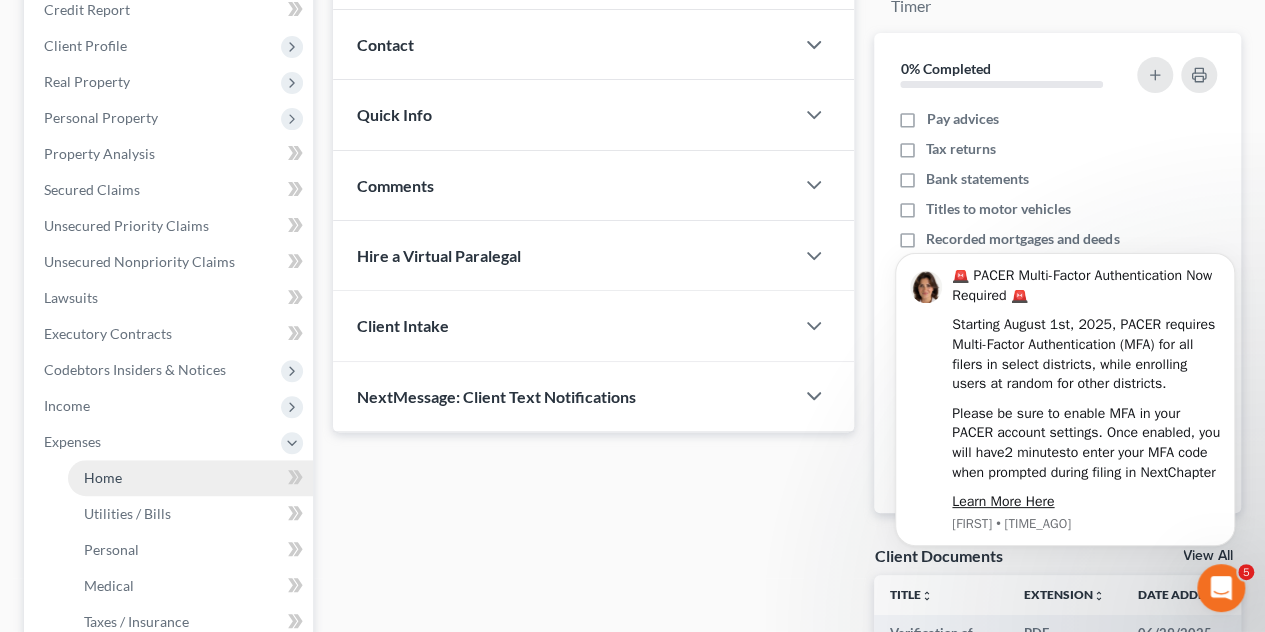 scroll, scrollTop: 200, scrollLeft: 0, axis: vertical 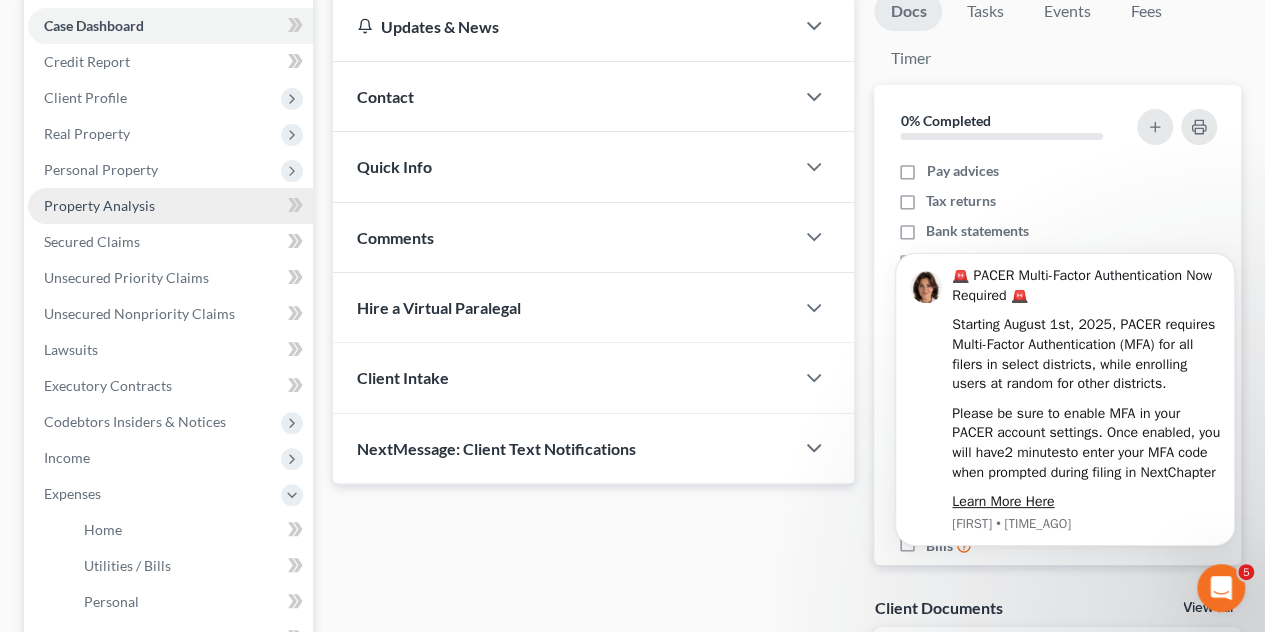 click on "Property Analysis" at bounding box center [99, 205] 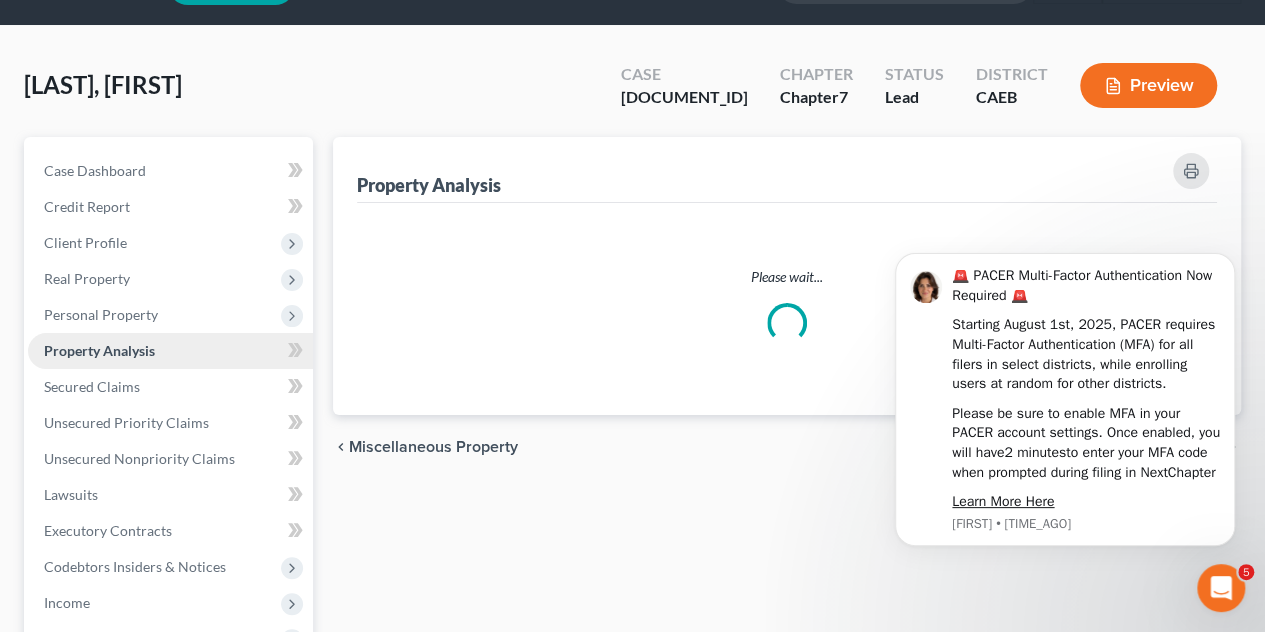 scroll, scrollTop: 0, scrollLeft: 0, axis: both 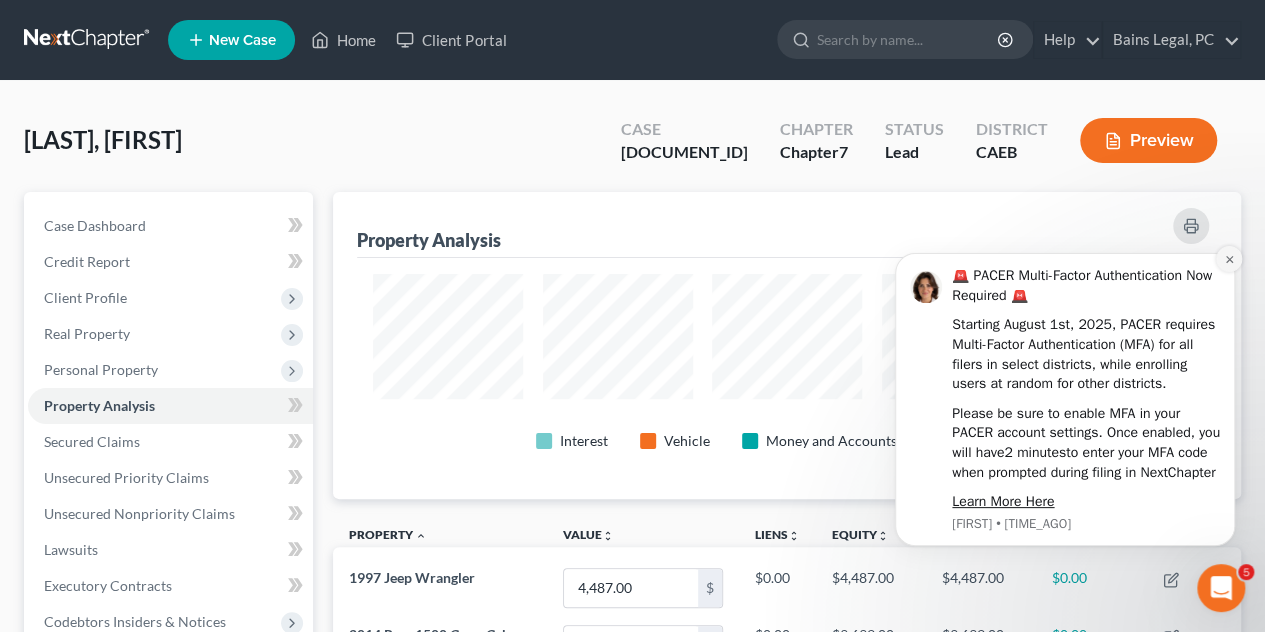 click 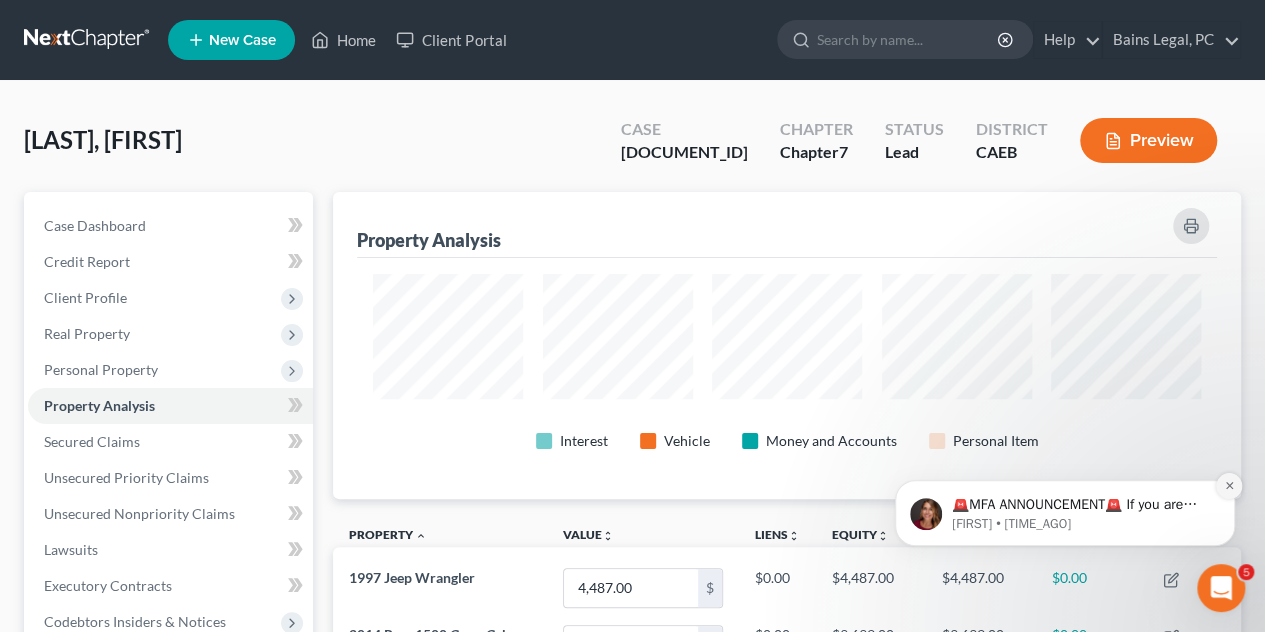 click 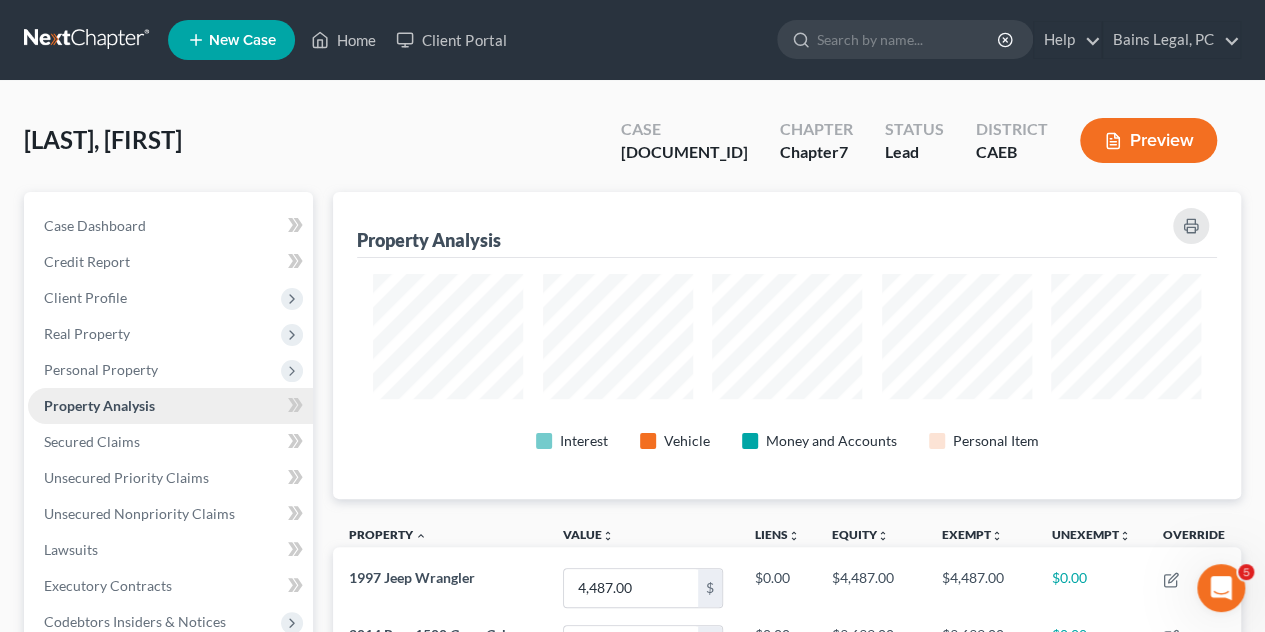 scroll, scrollTop: 200, scrollLeft: 0, axis: vertical 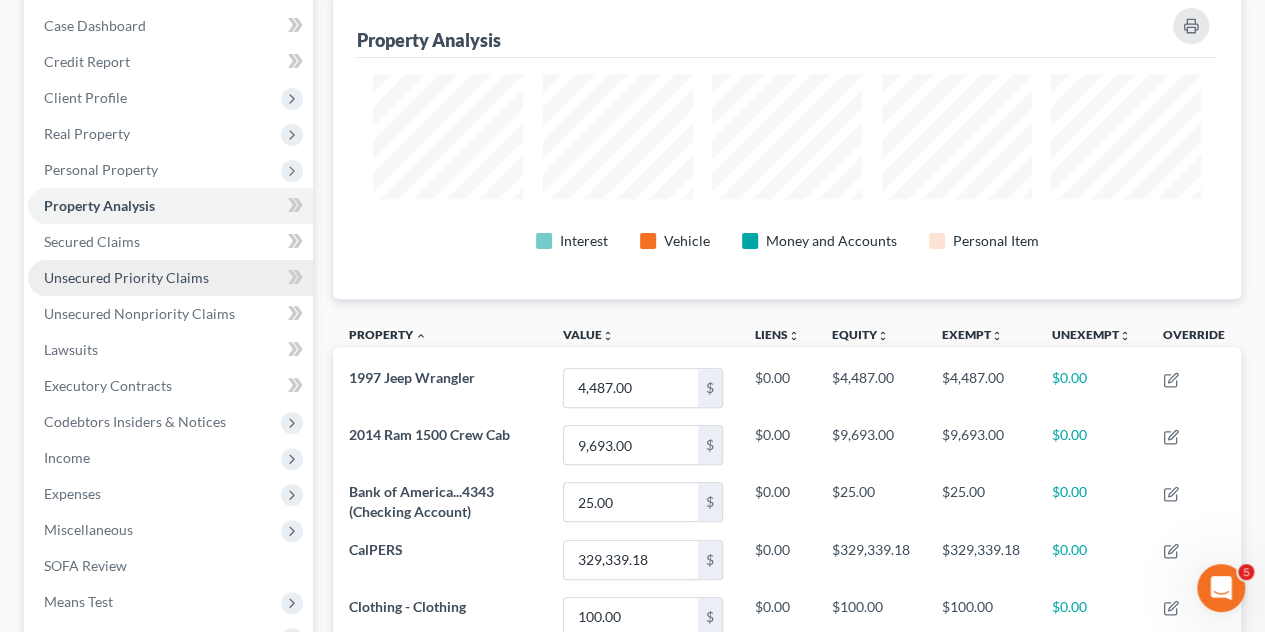 click on "Unsecured Priority Claims" at bounding box center (126, 277) 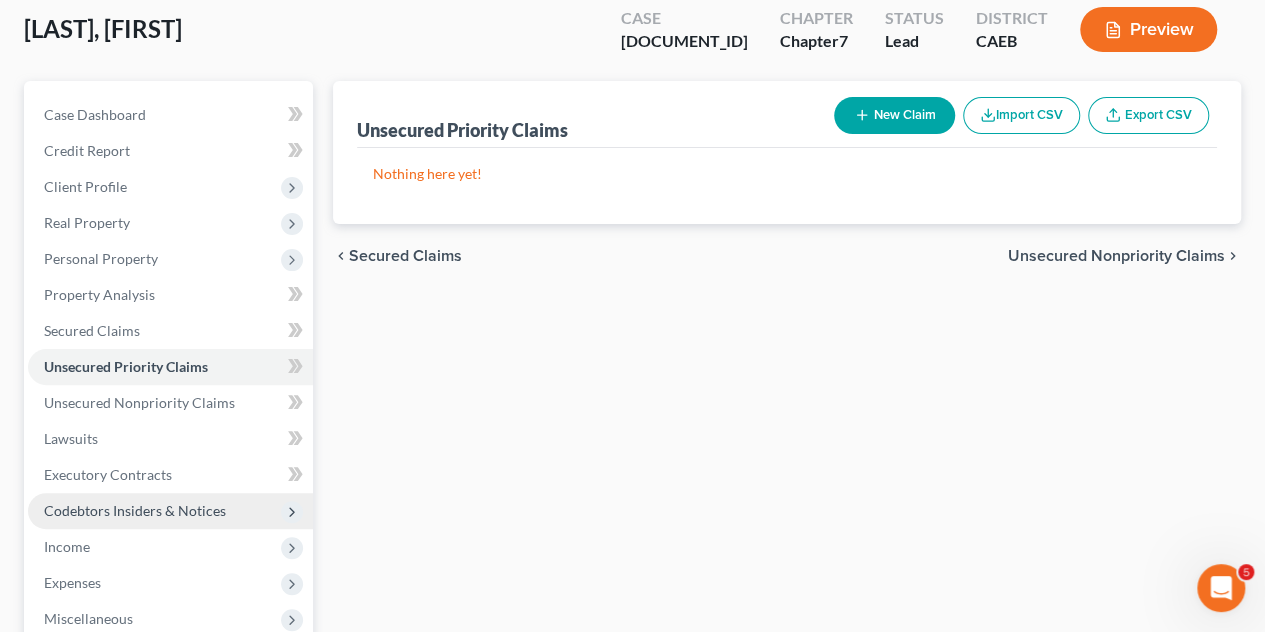 scroll, scrollTop: 200, scrollLeft: 0, axis: vertical 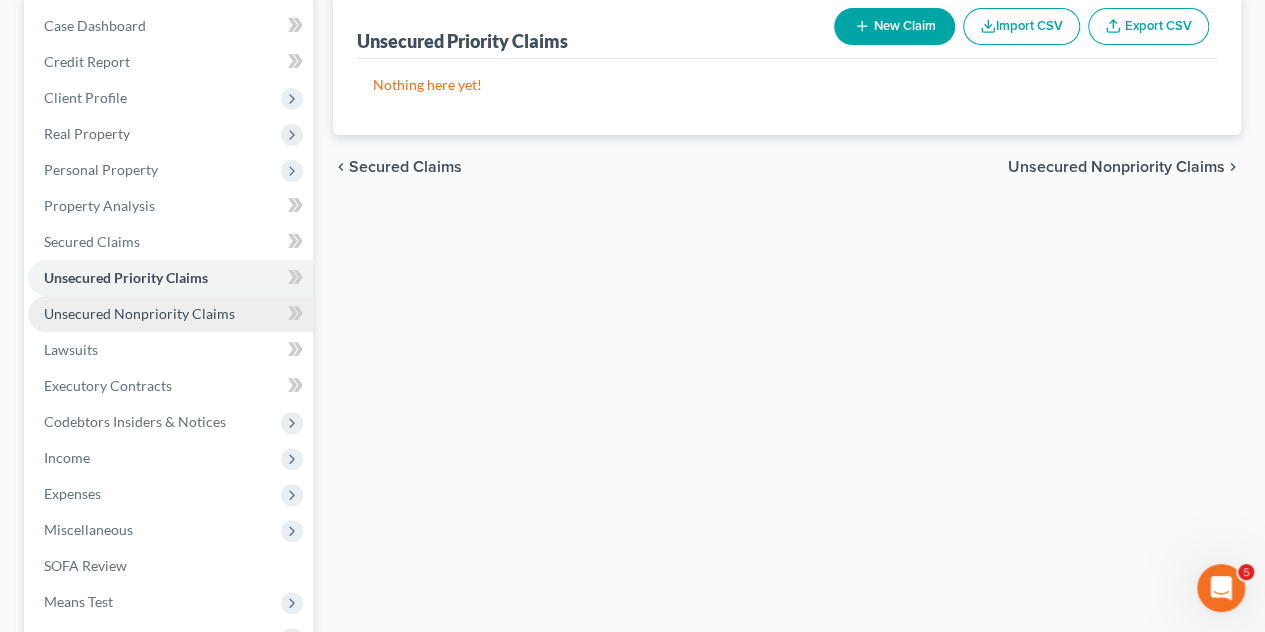 click on "Unsecured Nonpriority Claims" at bounding box center [139, 313] 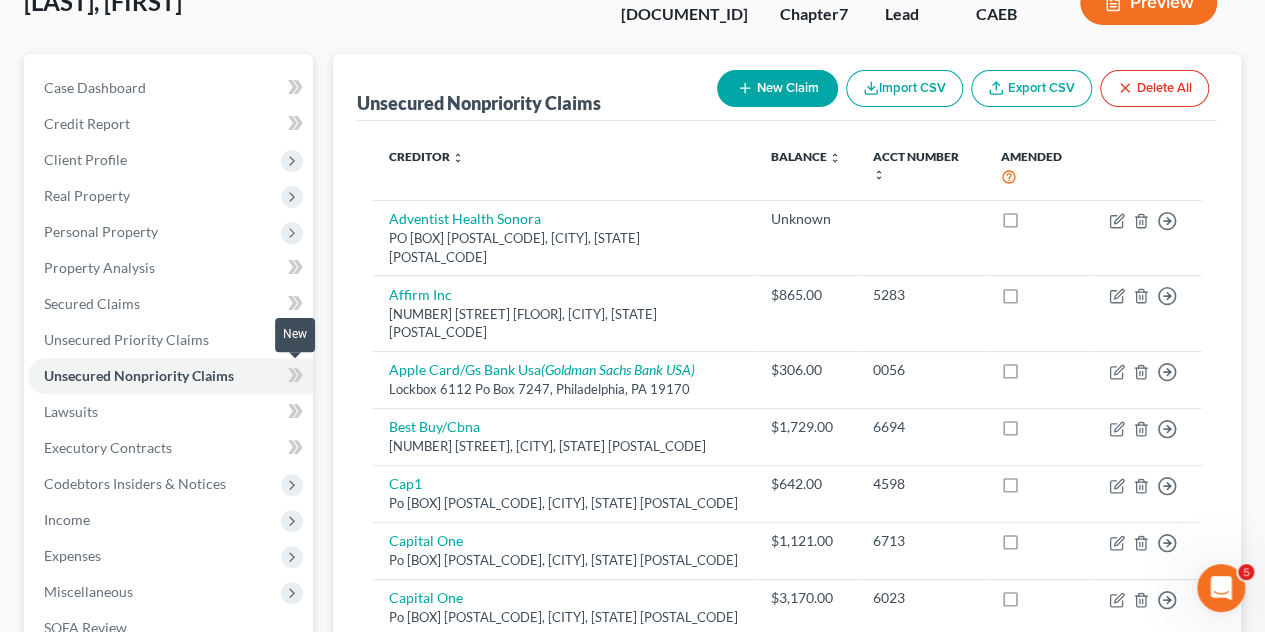 scroll, scrollTop: 224, scrollLeft: 0, axis: vertical 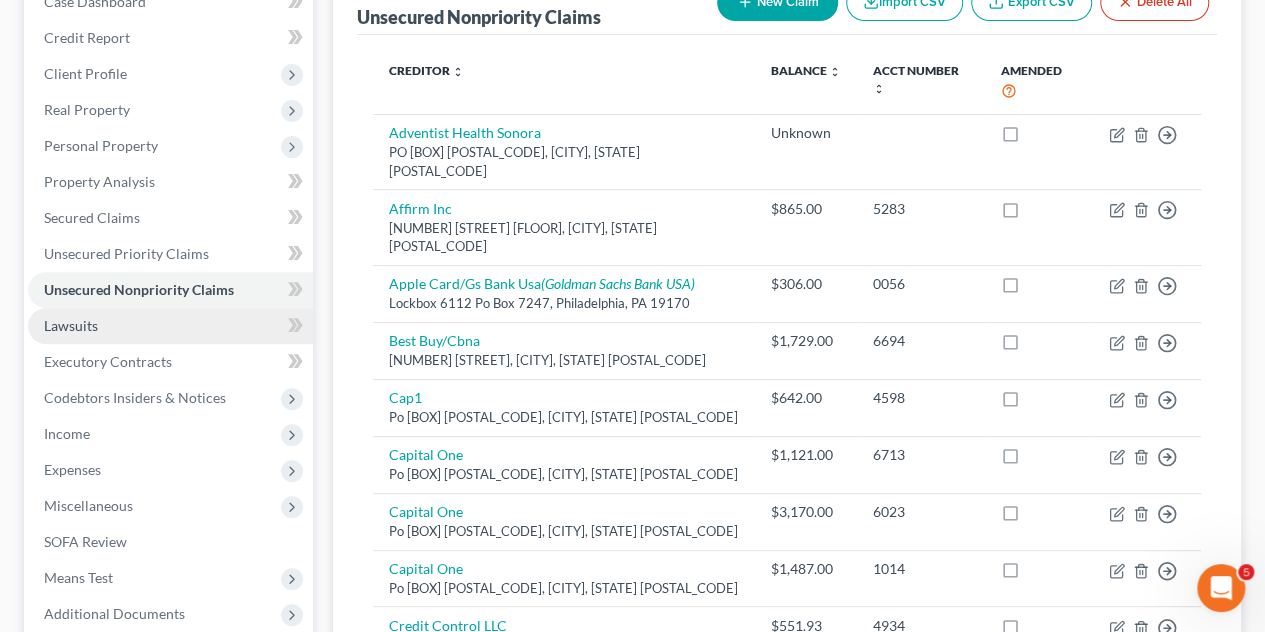 drag, startPoint x: 138, startPoint y: 341, endPoint x: 128, endPoint y: 347, distance: 11.661903 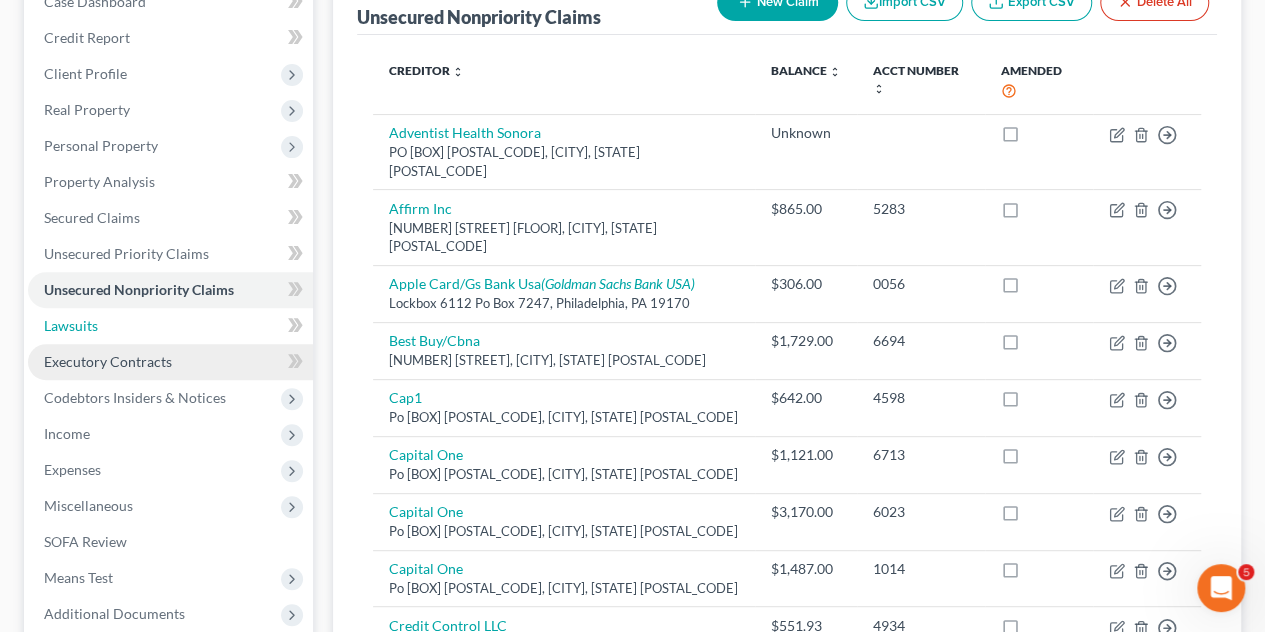 click on "Lawsuits" at bounding box center (170, 326) 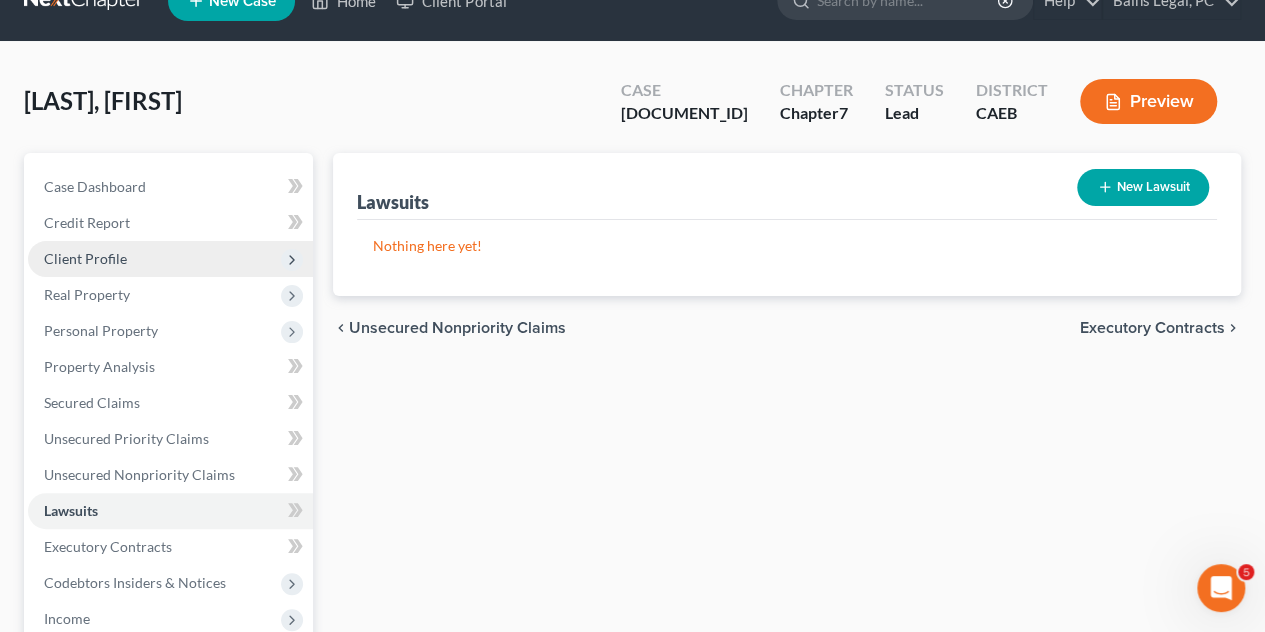 scroll, scrollTop: 0, scrollLeft: 0, axis: both 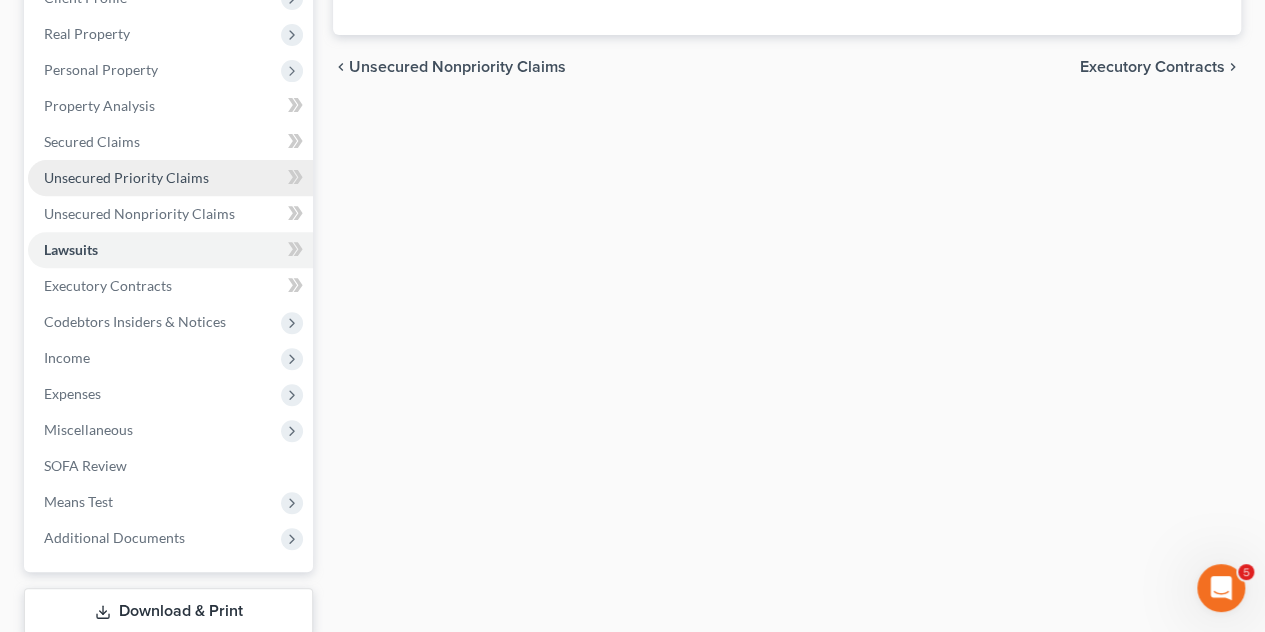 click on "Unsecured Priority Claims" at bounding box center (126, 177) 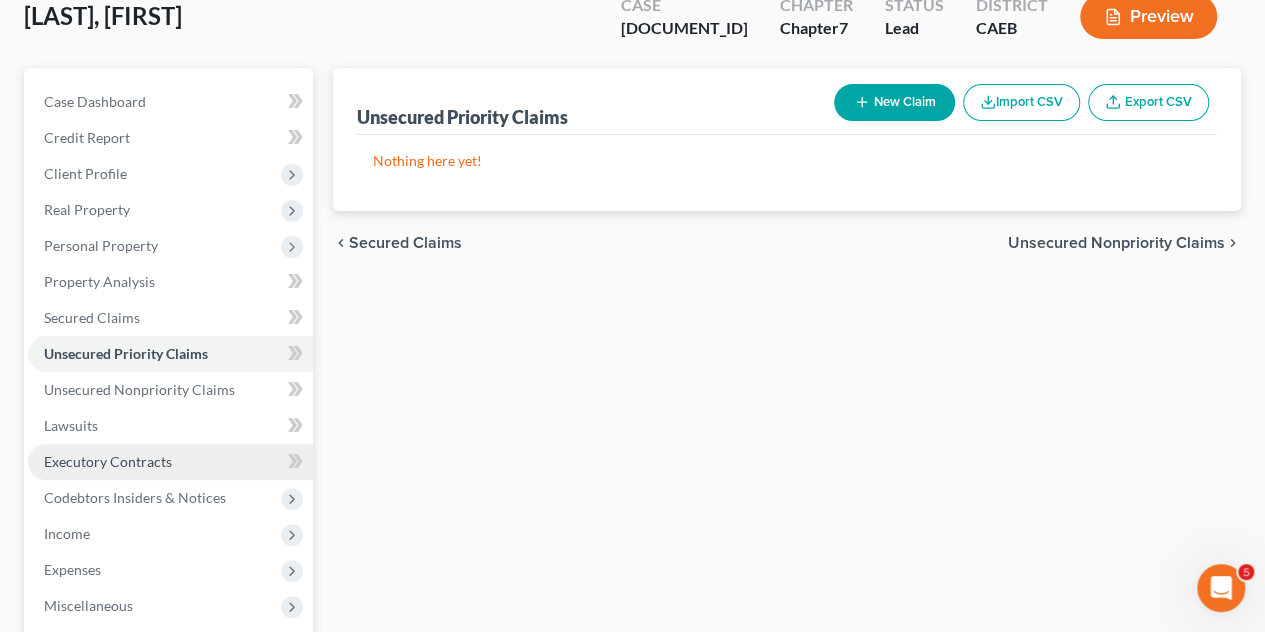 scroll, scrollTop: 300, scrollLeft: 0, axis: vertical 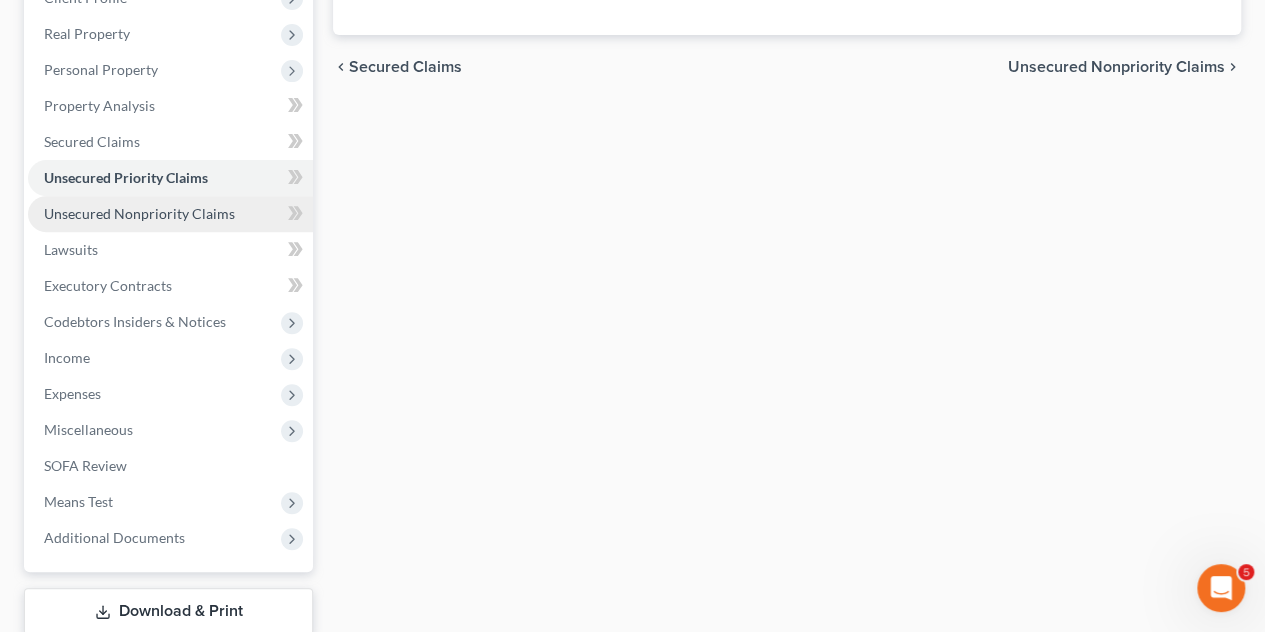 click on "Unsecured Nonpriority Claims" at bounding box center (139, 213) 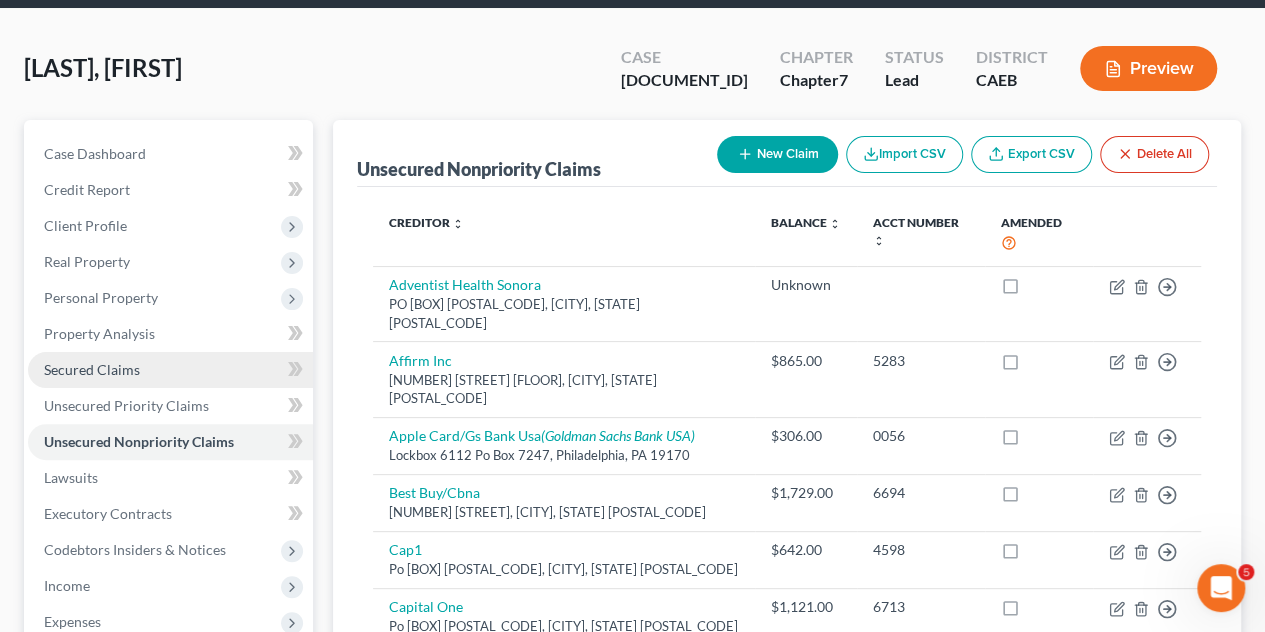 scroll, scrollTop: 0, scrollLeft: 0, axis: both 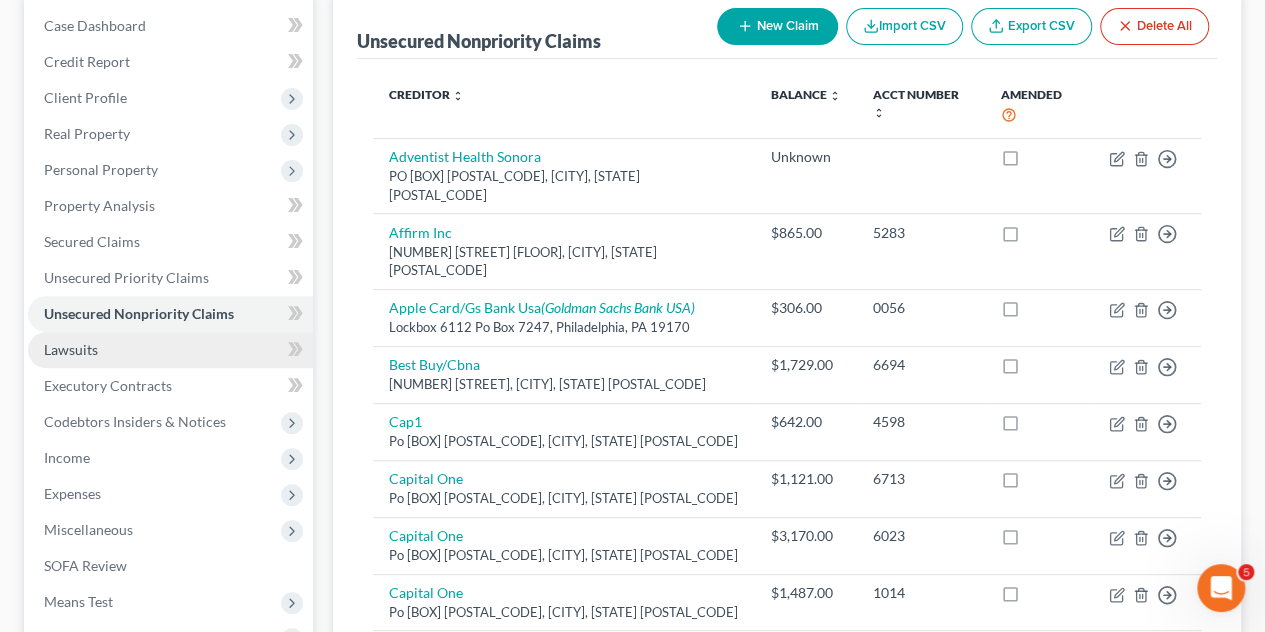click on "Lawsuits" at bounding box center [71, 349] 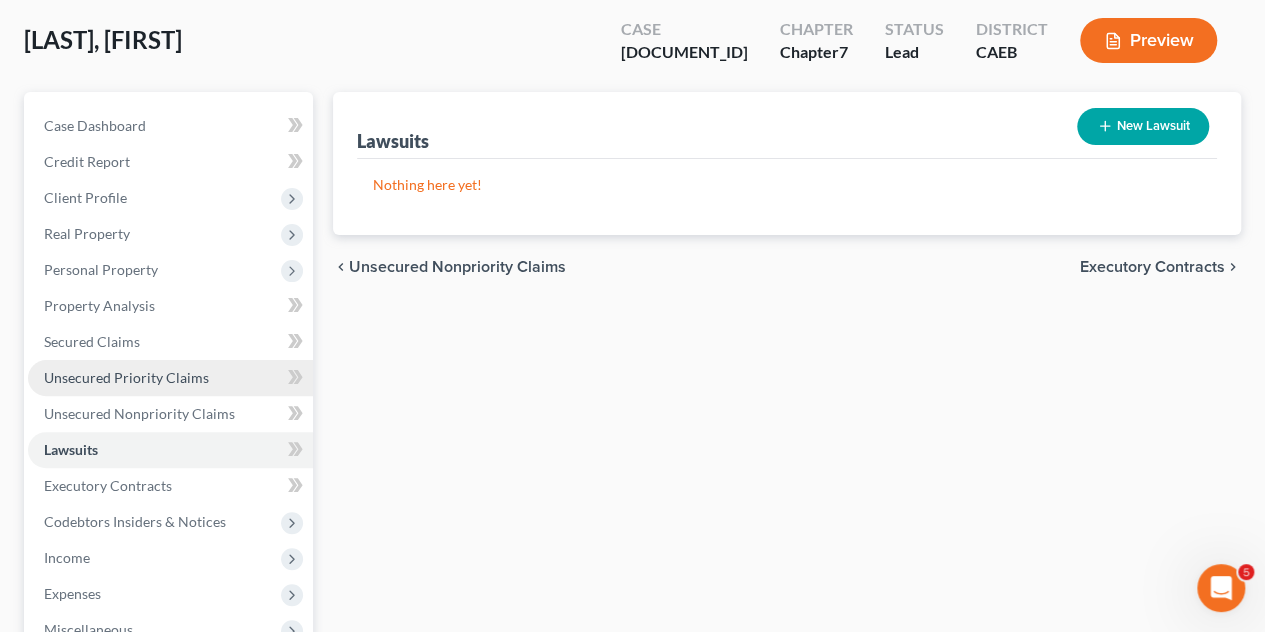 click on "Unsecured Priority Claims" at bounding box center (126, 377) 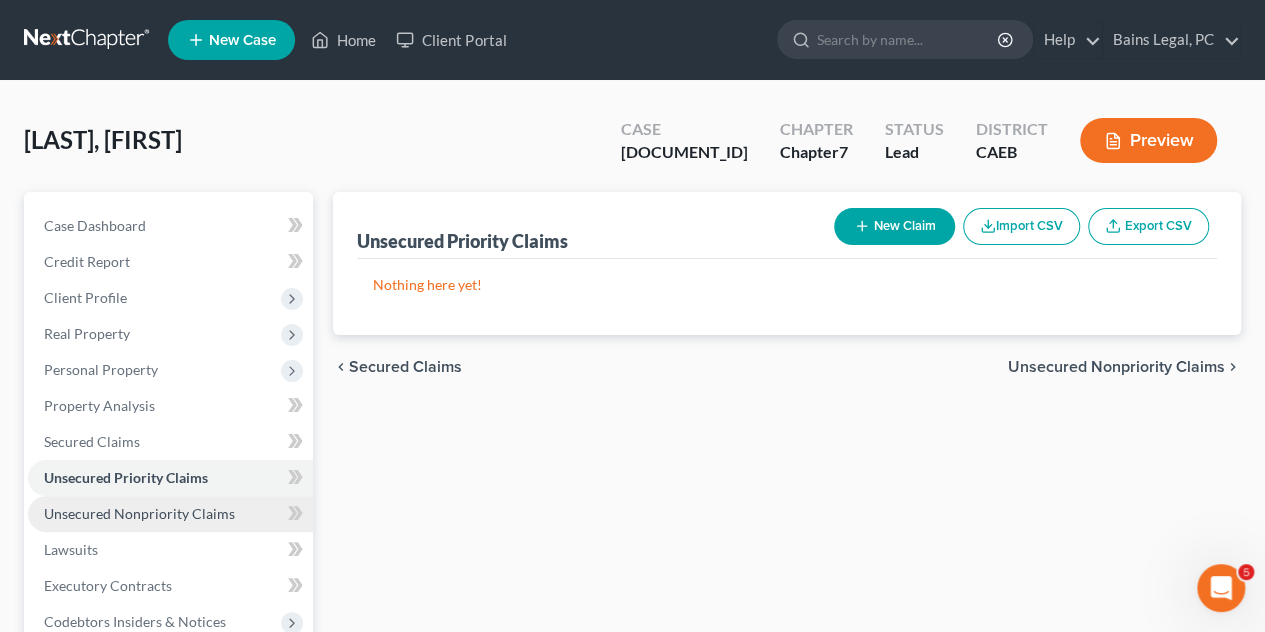 click on "Unsecured Nonpriority Claims" at bounding box center (139, 513) 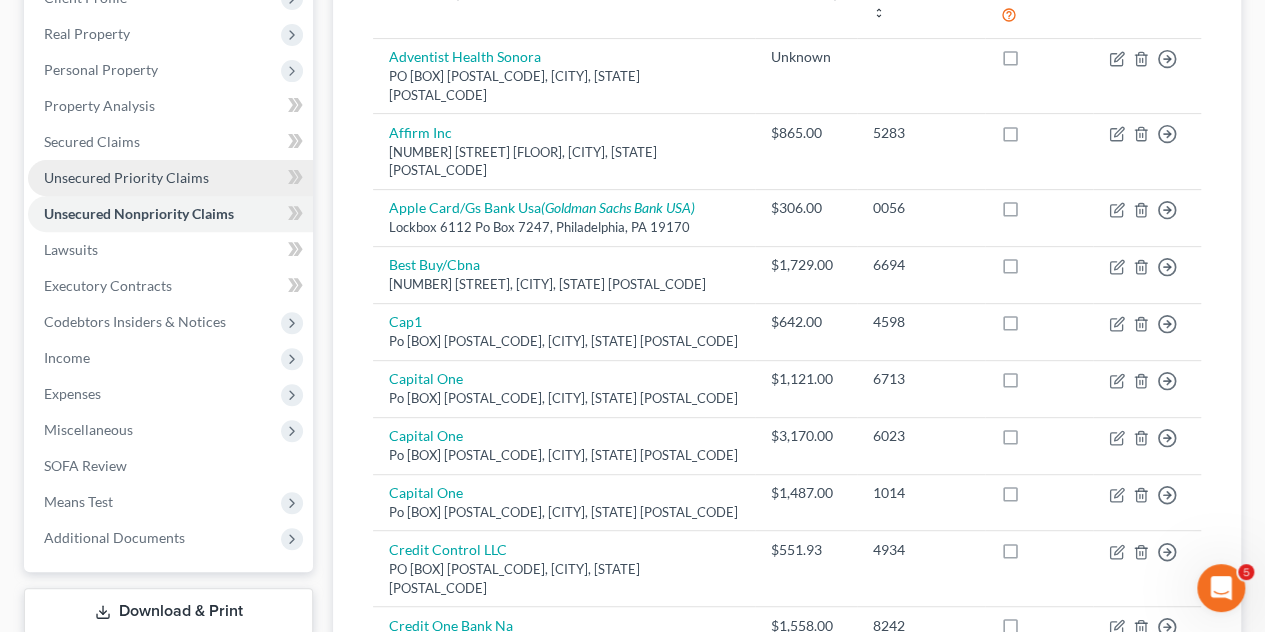 click on "Unsecured Priority Claims" at bounding box center (126, 177) 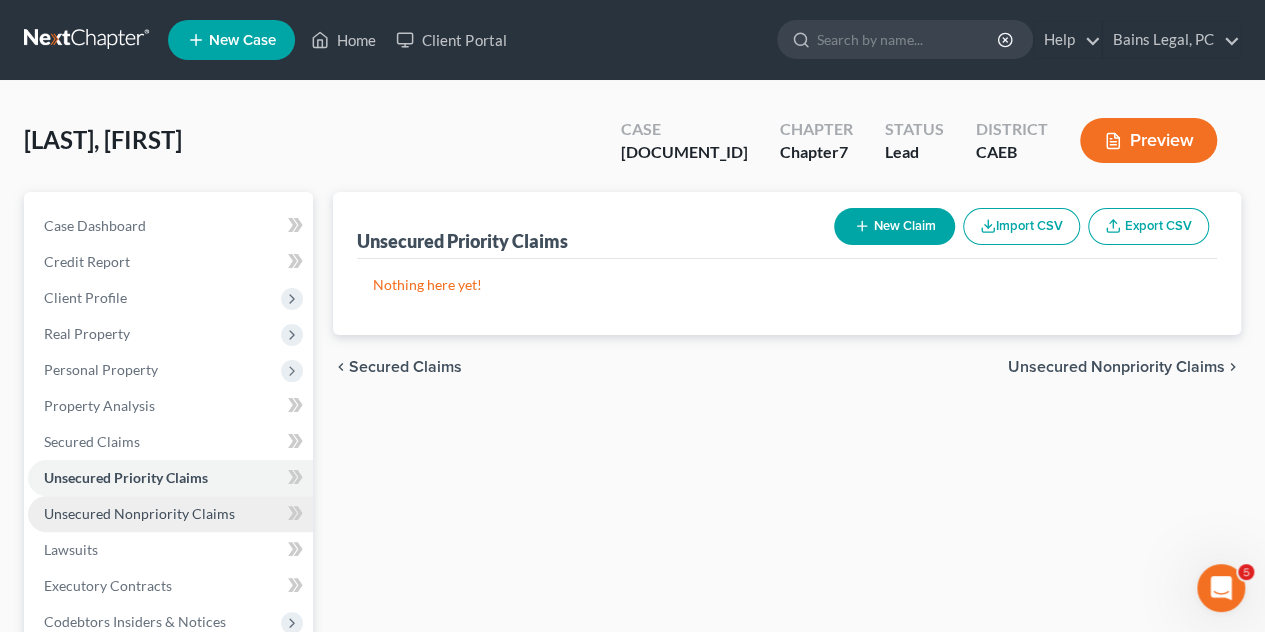 click on "Unsecured Nonpriority Claims" at bounding box center (139, 513) 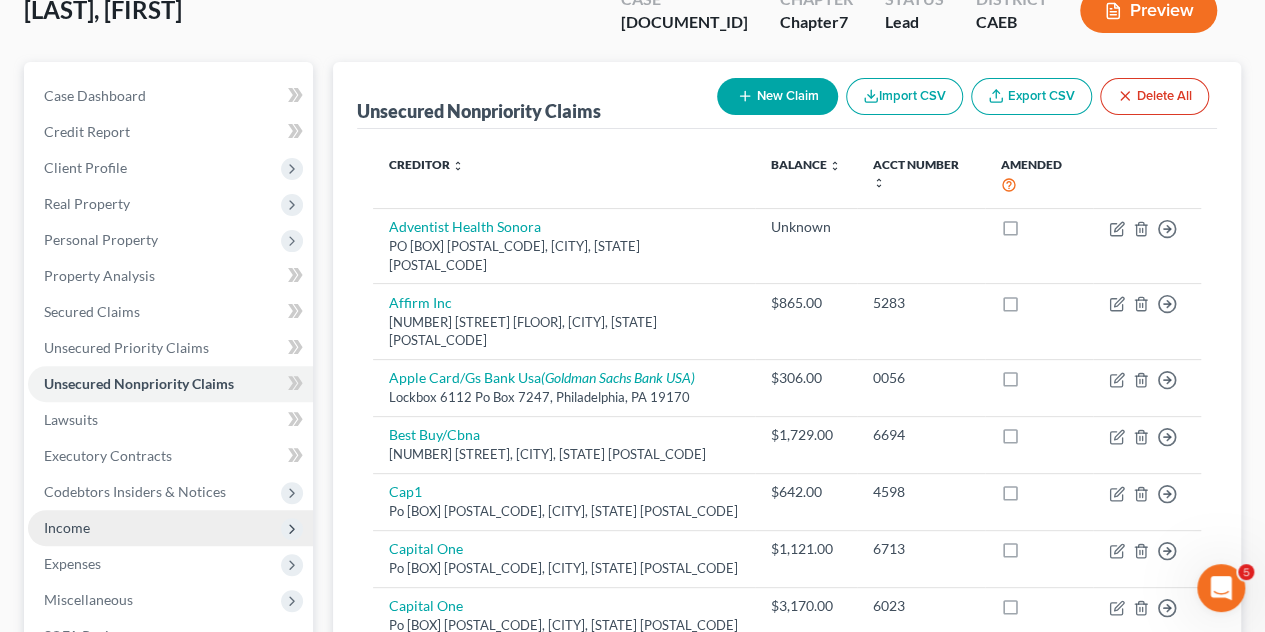 scroll, scrollTop: 300, scrollLeft: 0, axis: vertical 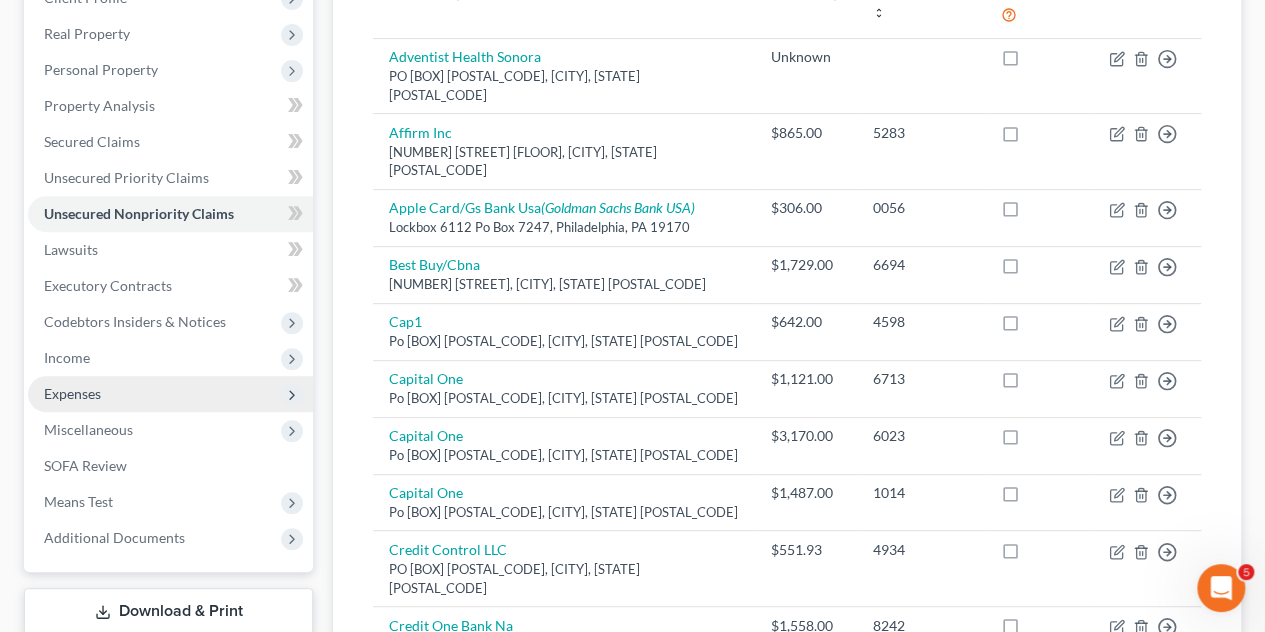 click on "Expenses" at bounding box center (72, 393) 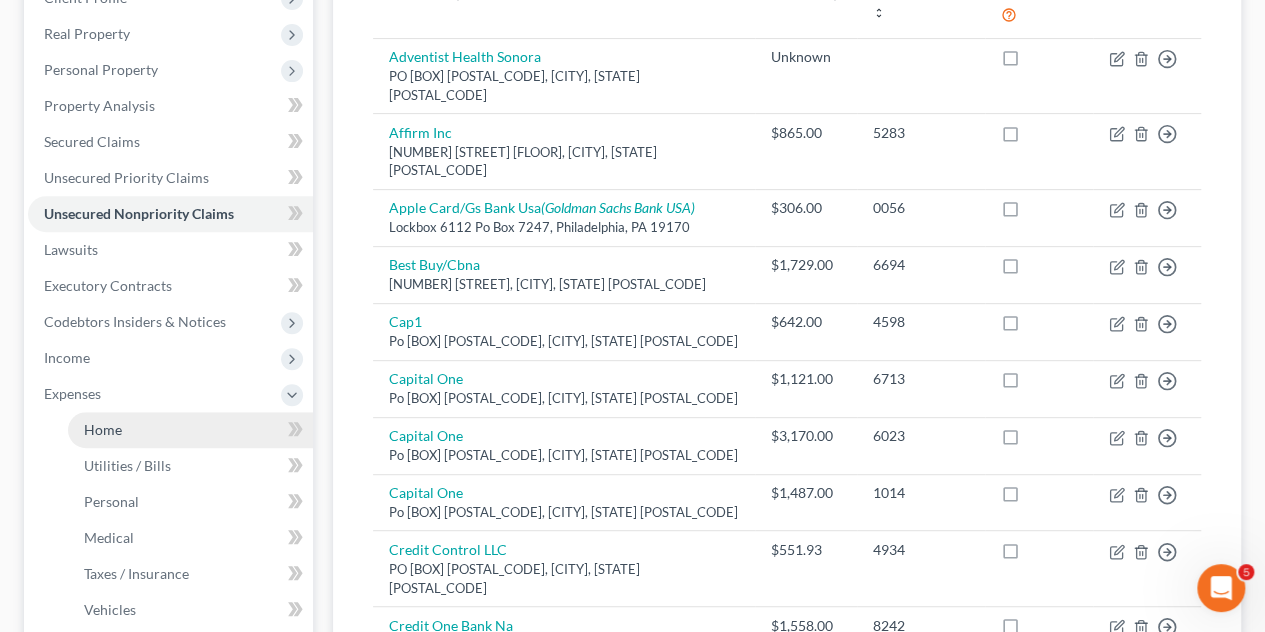 click on "Home" at bounding box center [103, 429] 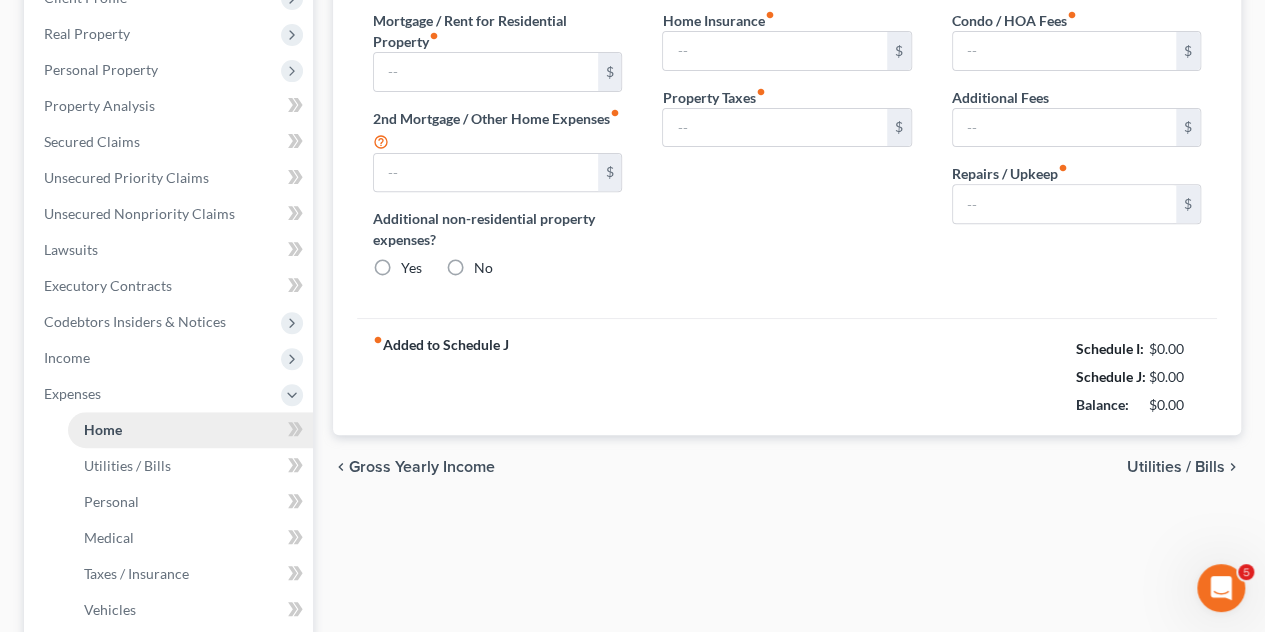 scroll, scrollTop: 72, scrollLeft: 0, axis: vertical 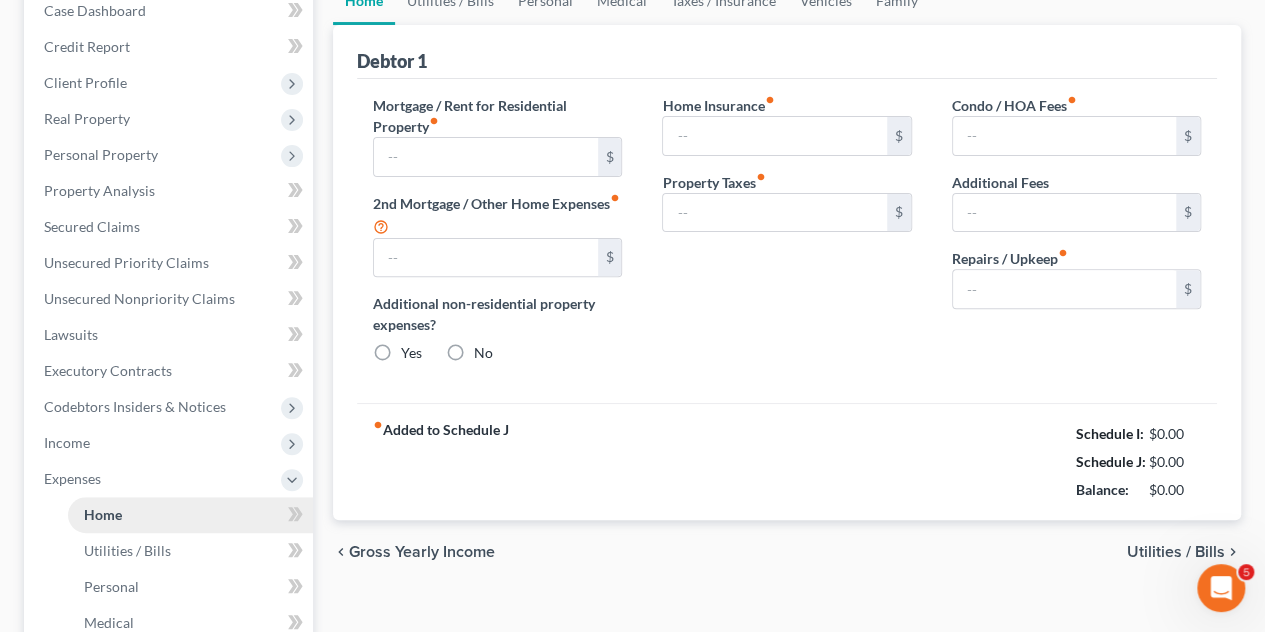 type on "1,600.00" 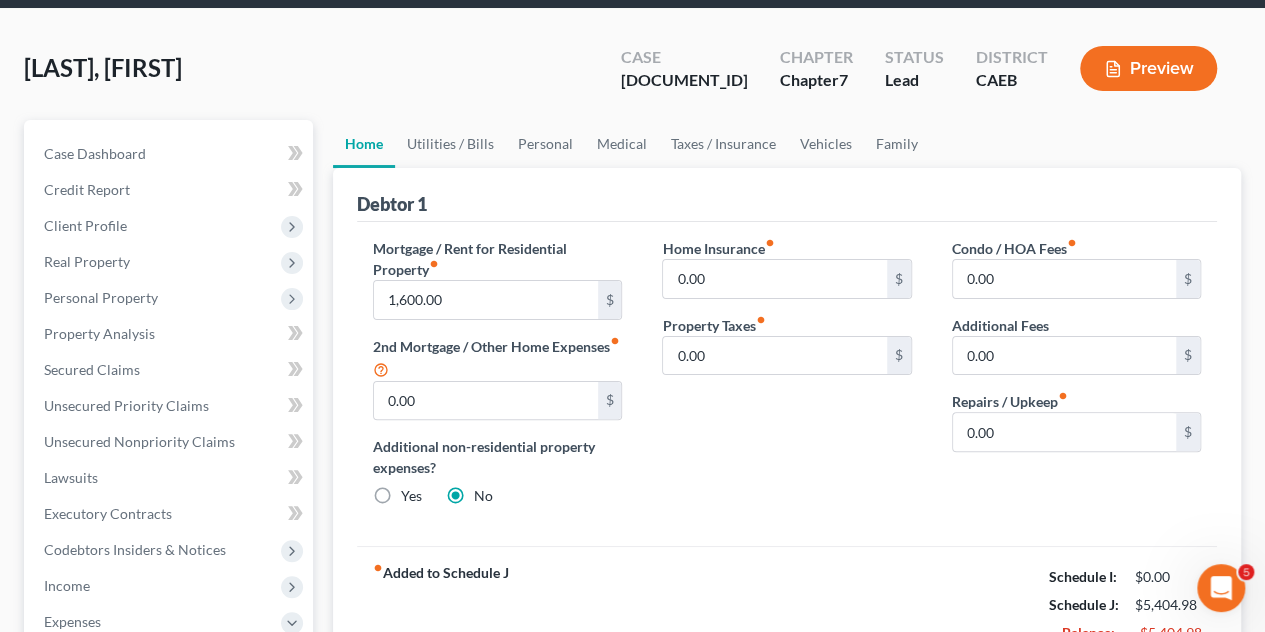 scroll, scrollTop: 0, scrollLeft: 0, axis: both 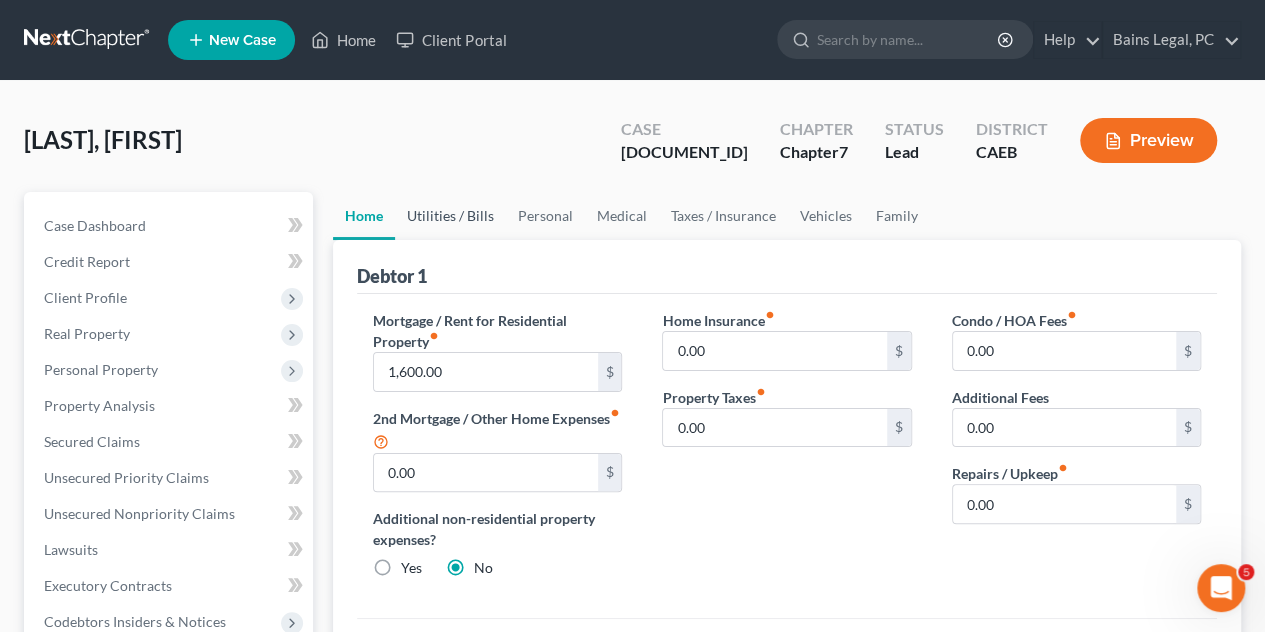 click on "Utilities / Bills" at bounding box center (450, 216) 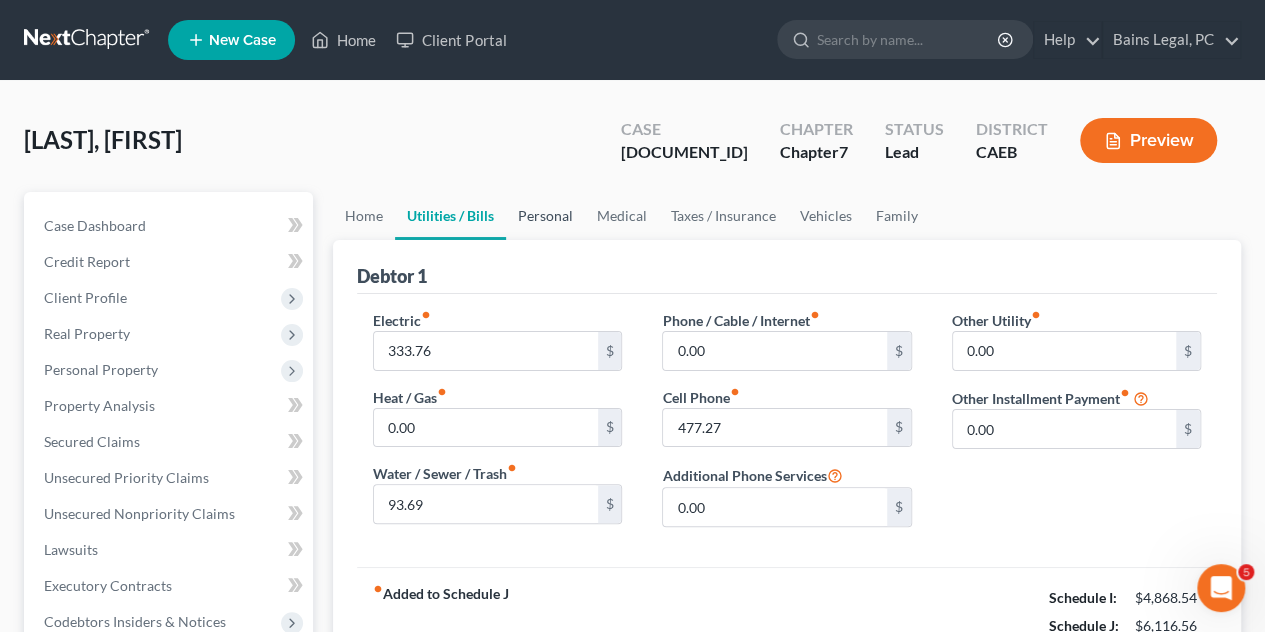 click on "Personal" at bounding box center (545, 216) 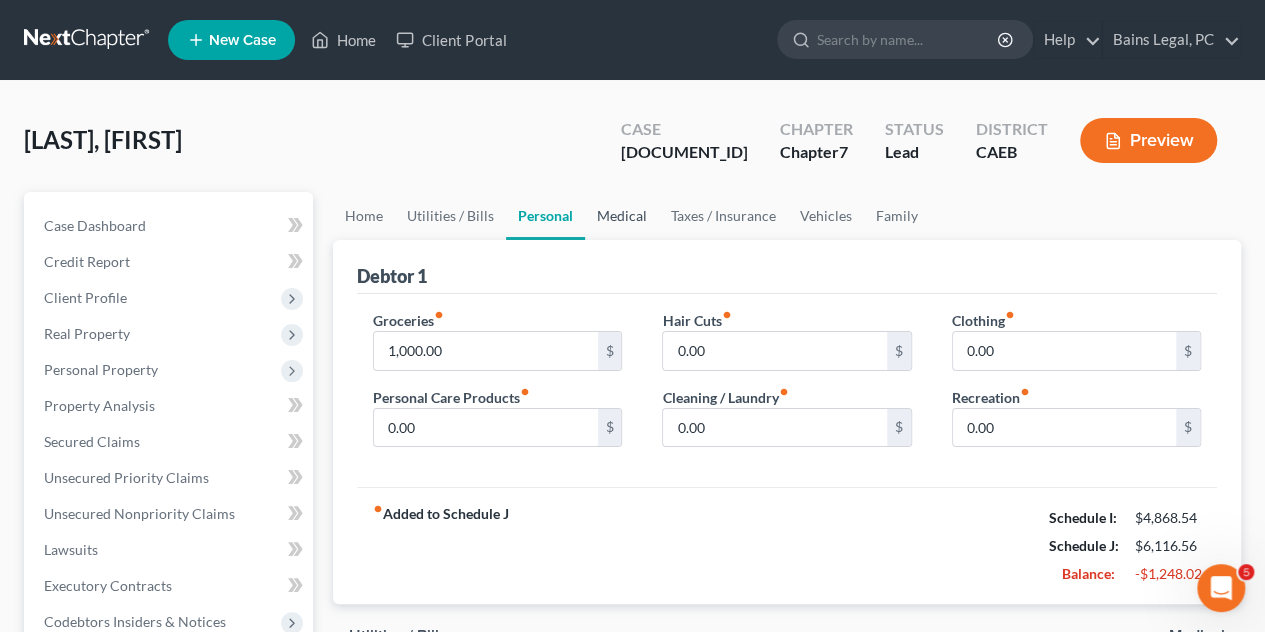 click on "Medical" at bounding box center (622, 216) 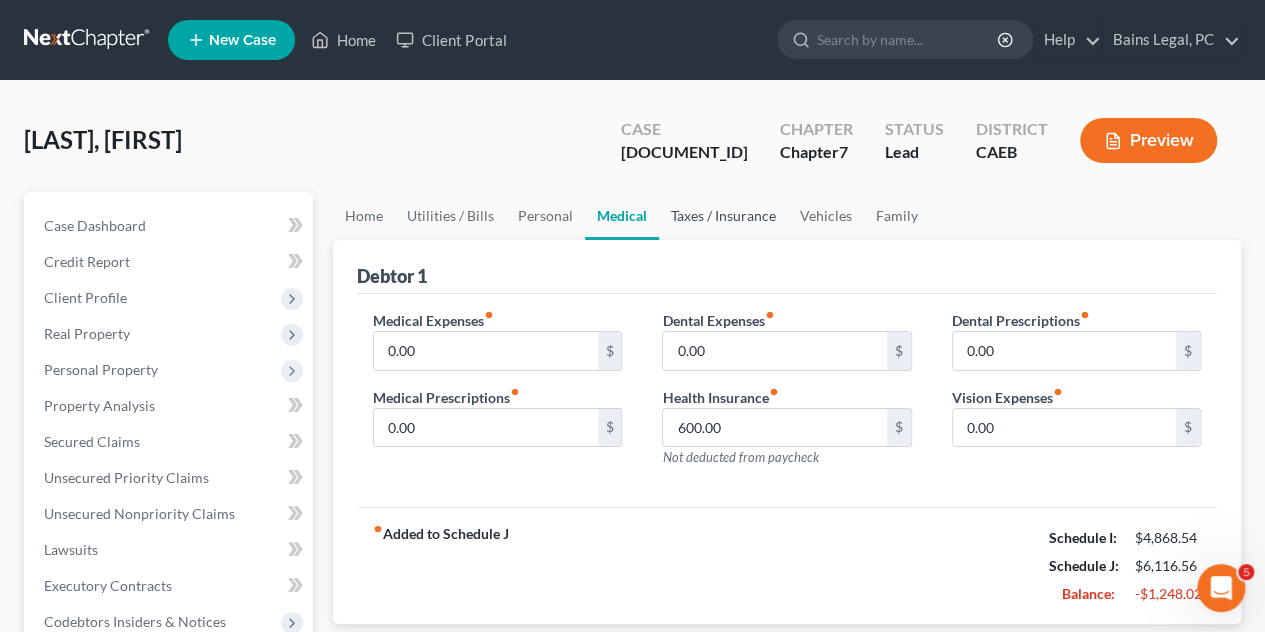 drag, startPoint x: 715, startPoint y: 211, endPoint x: 798, endPoint y: 221, distance: 83.60024 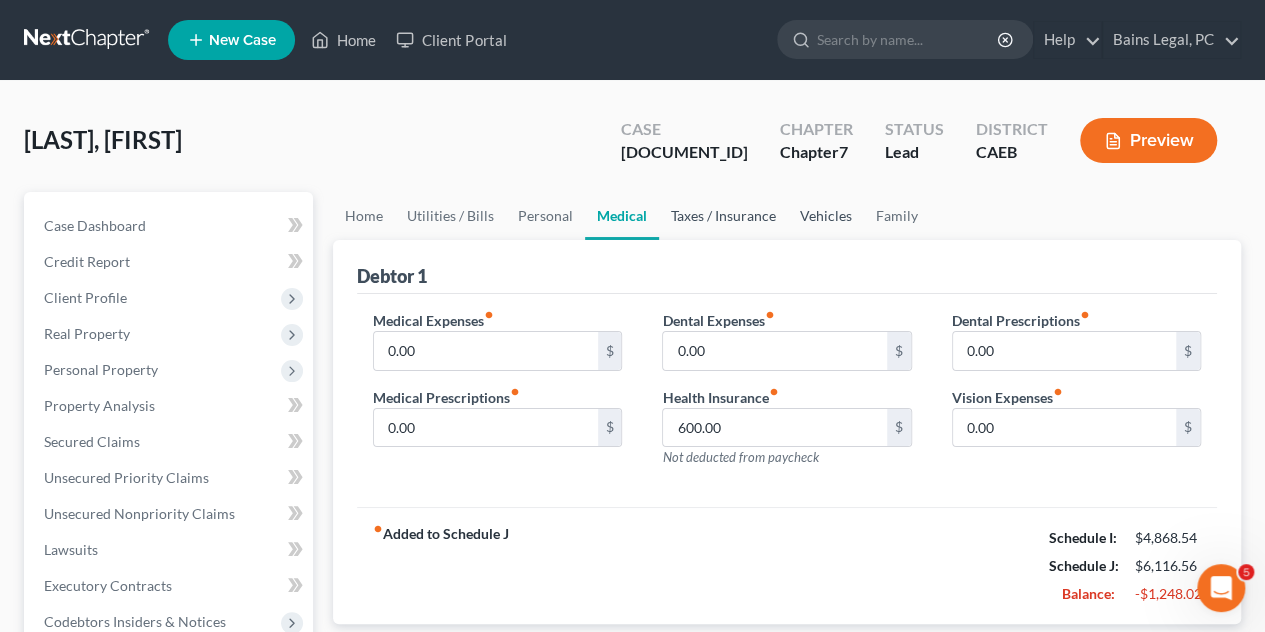 click on "Taxes / Insurance" at bounding box center [723, 216] 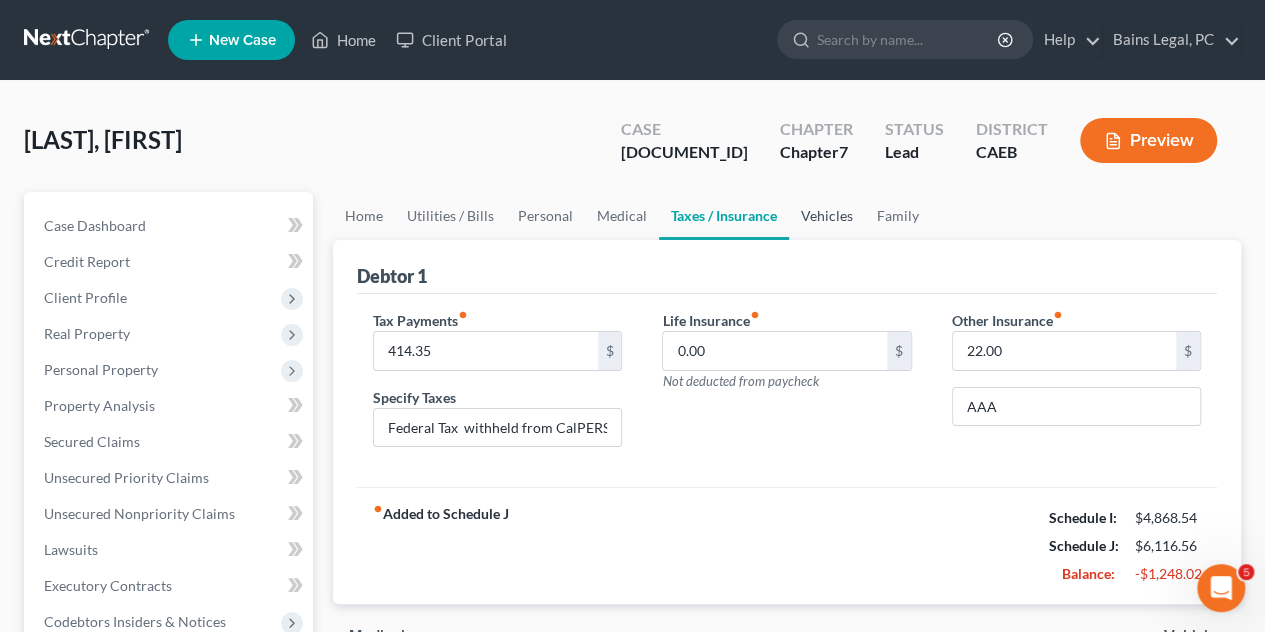 drag, startPoint x: 800, startPoint y: 221, endPoint x: 828, endPoint y: 219, distance: 28.071337 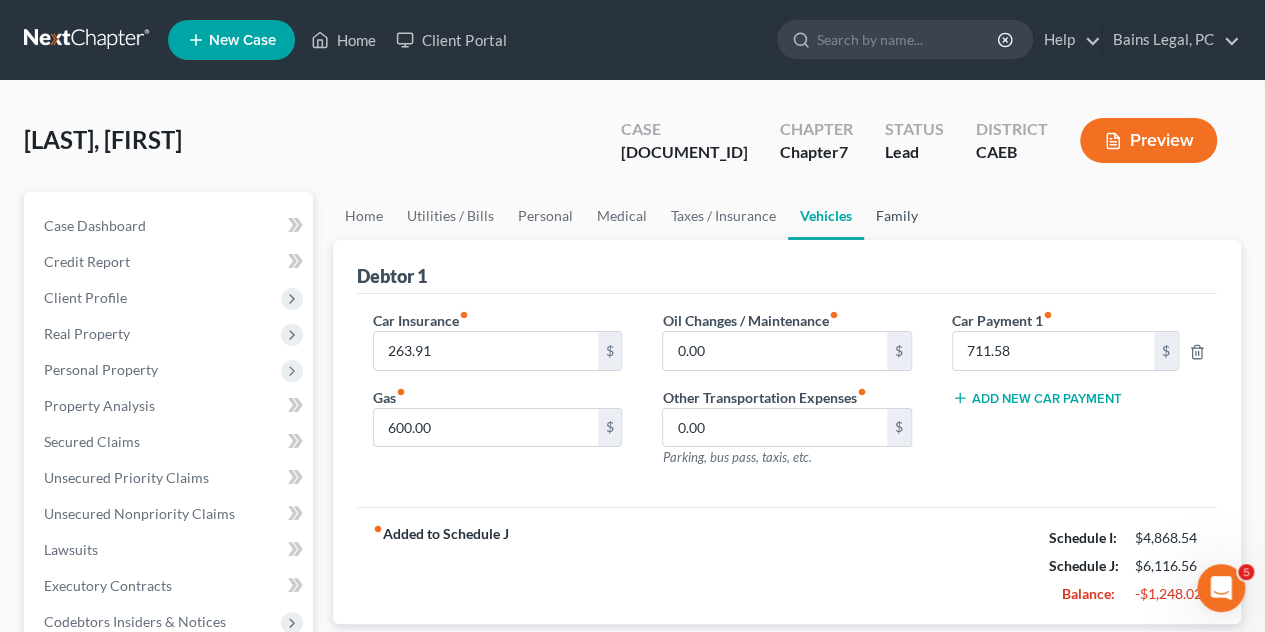 click on "Family" at bounding box center [897, 216] 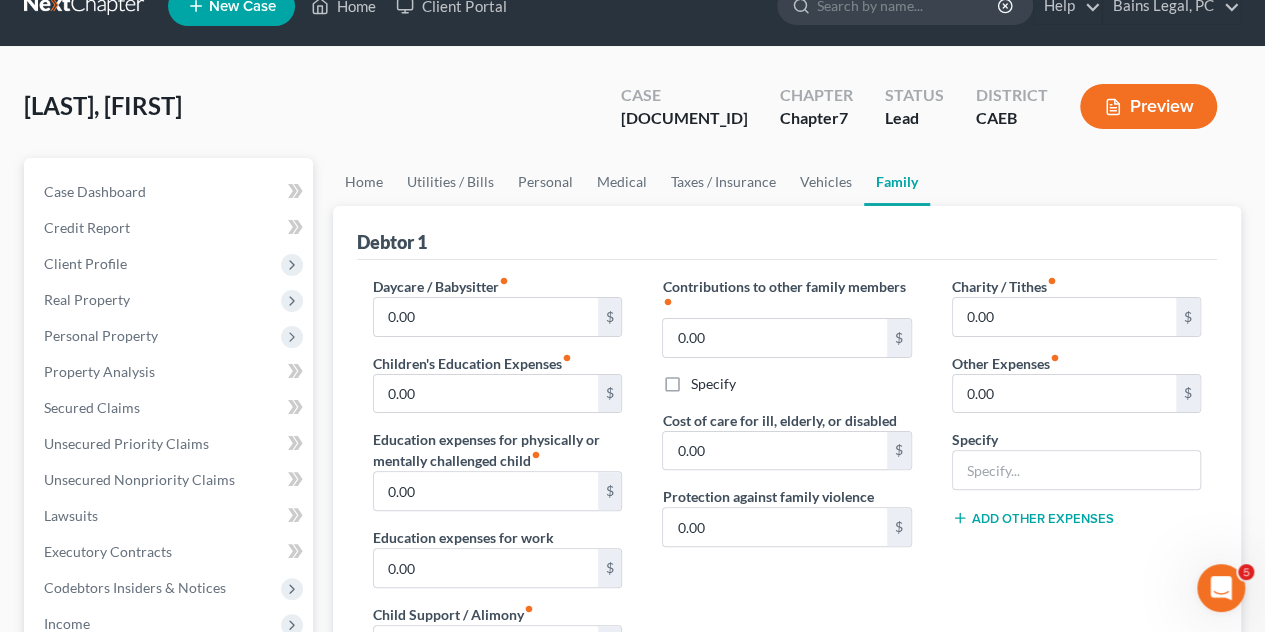 scroll, scrollTop: 0, scrollLeft: 0, axis: both 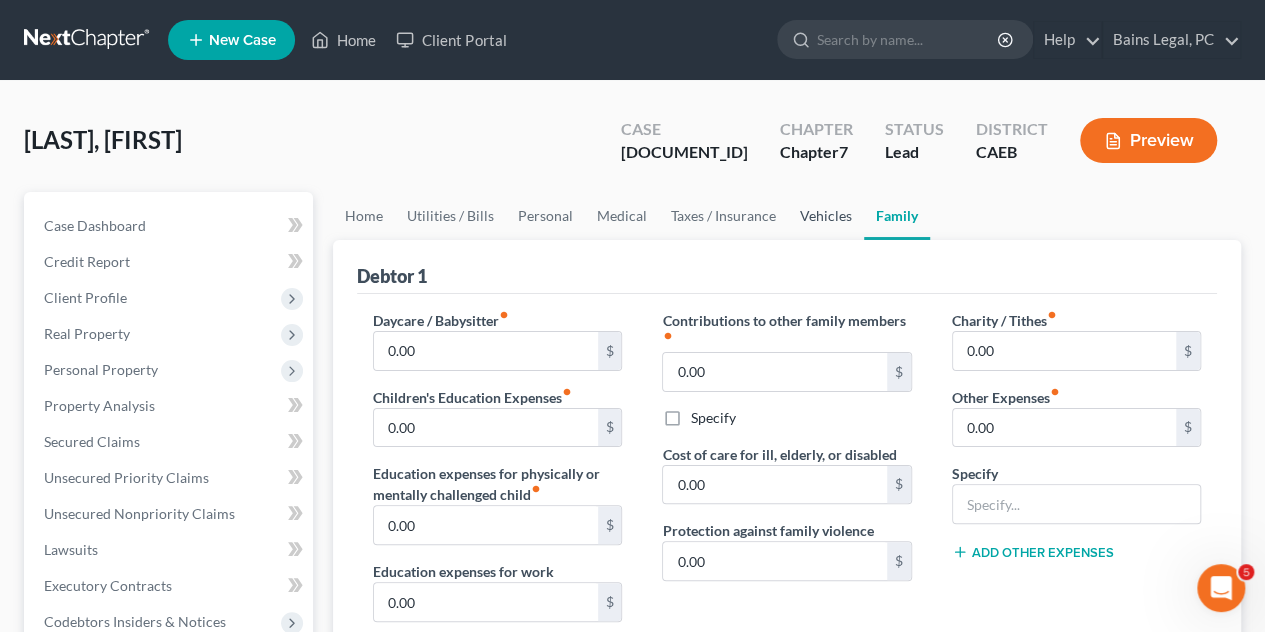 click on "Vehicles" at bounding box center (826, 216) 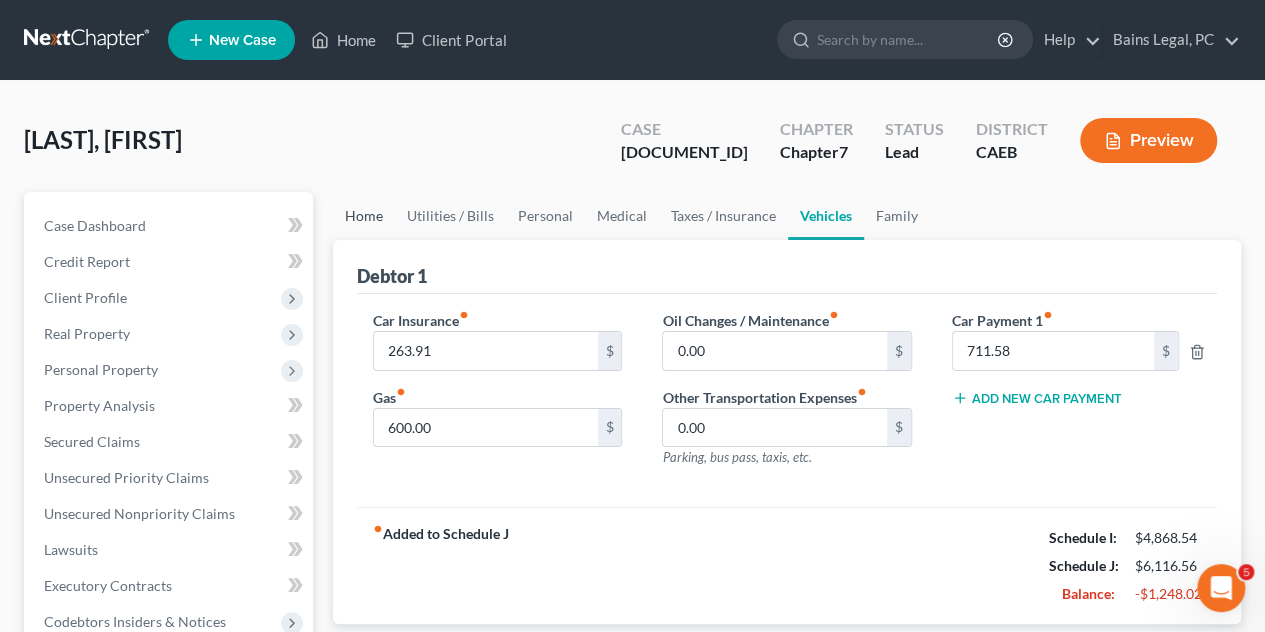 click on "Home" at bounding box center [364, 216] 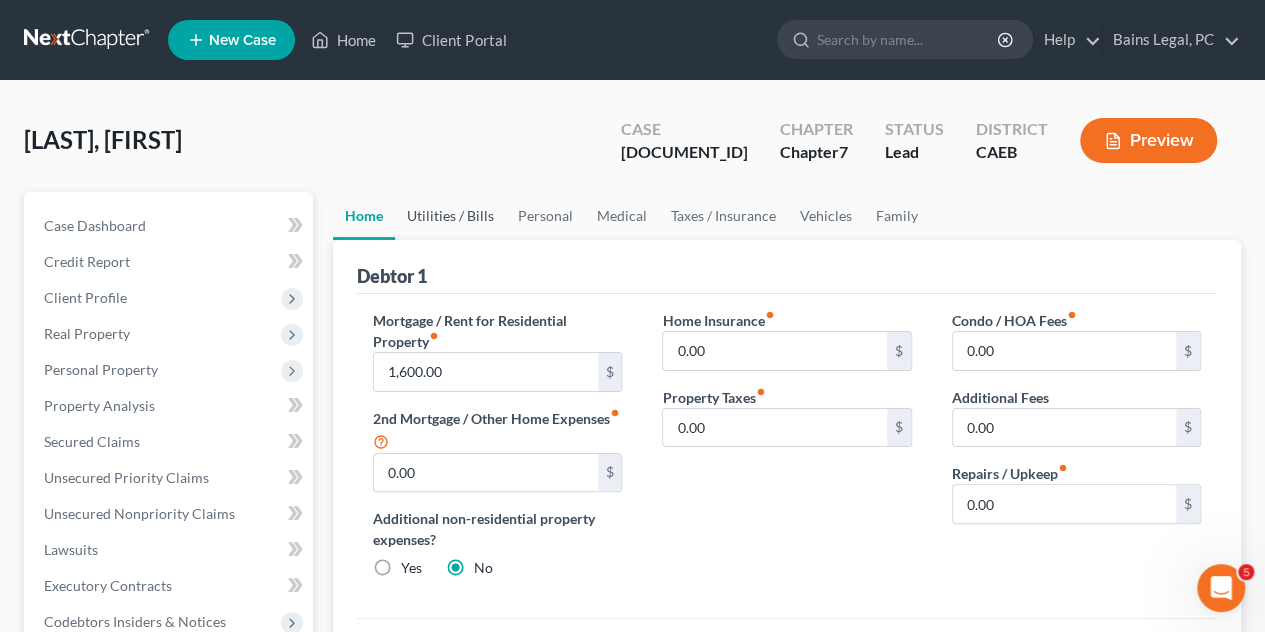 click on "Utilities / Bills" at bounding box center [450, 216] 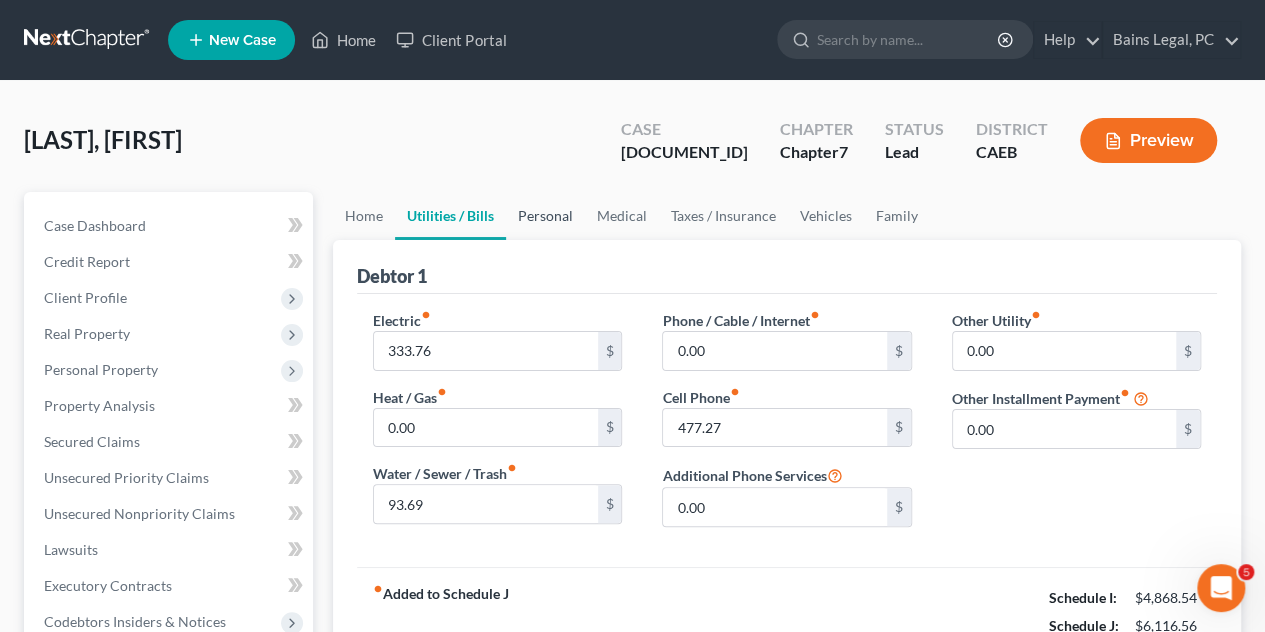 click on "Personal" at bounding box center (545, 216) 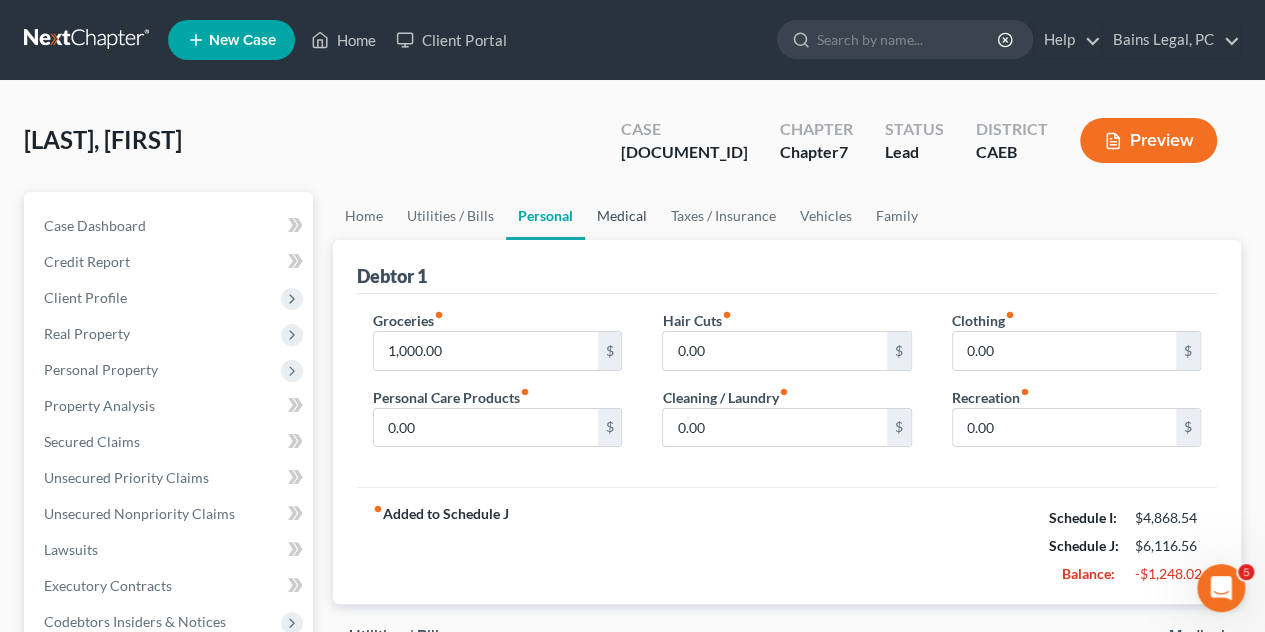 click on "Medical" at bounding box center [622, 216] 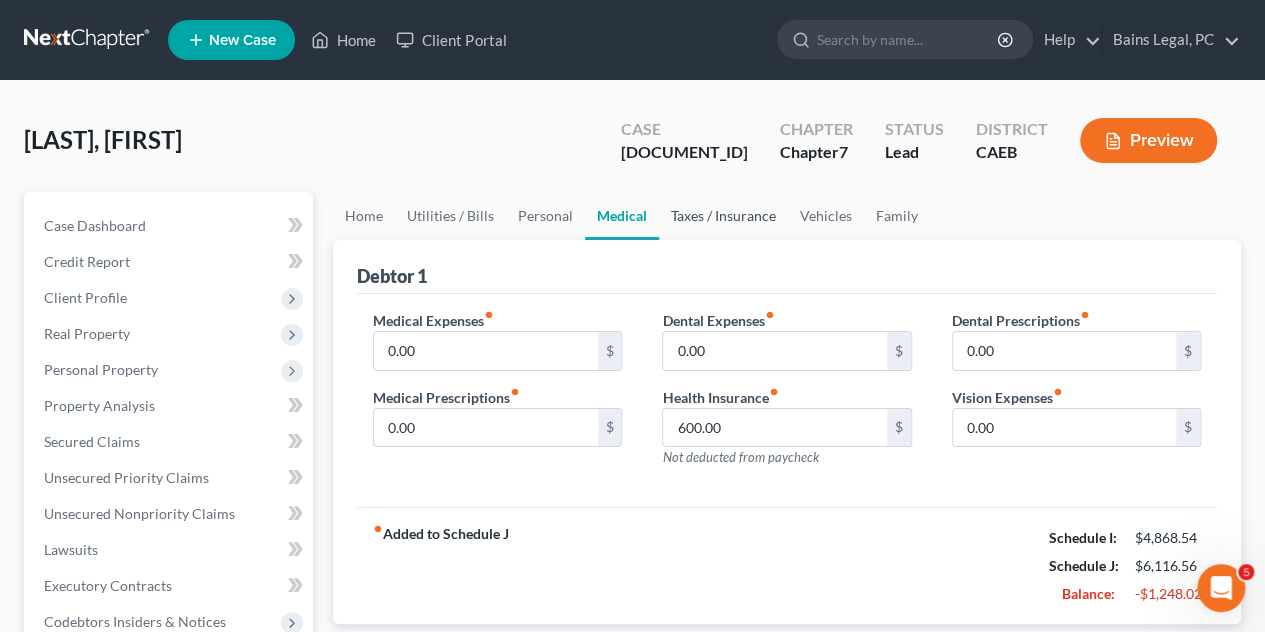 click on "Taxes / Insurance" at bounding box center [723, 216] 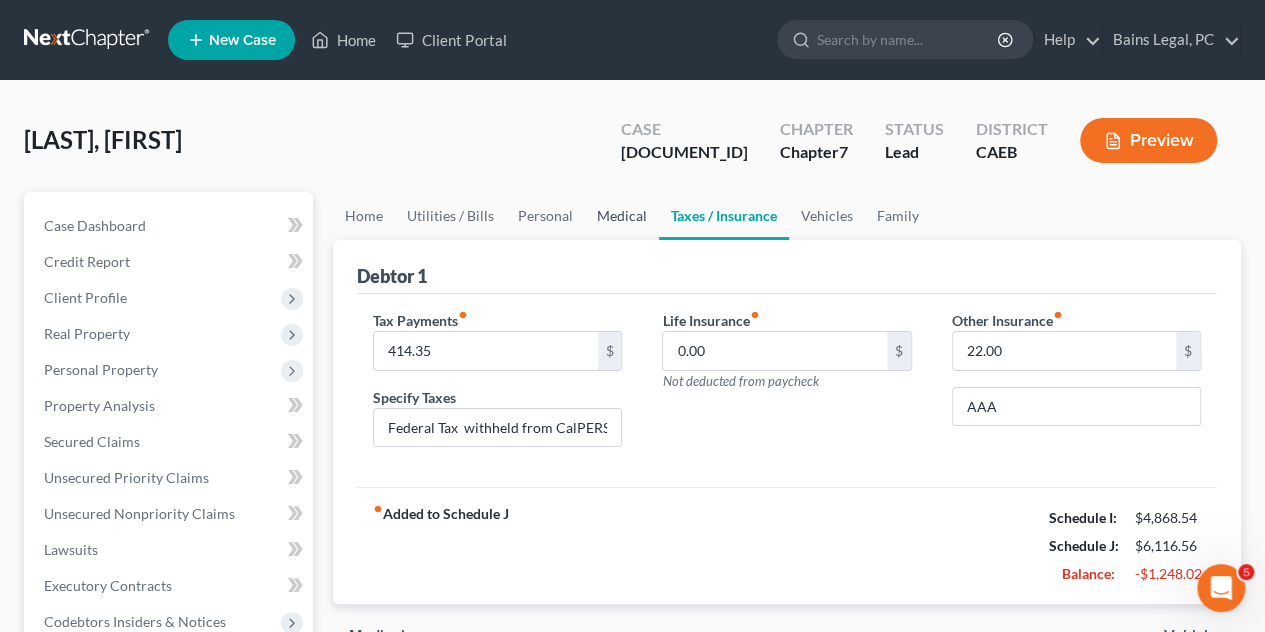 click on "Medical" at bounding box center (622, 216) 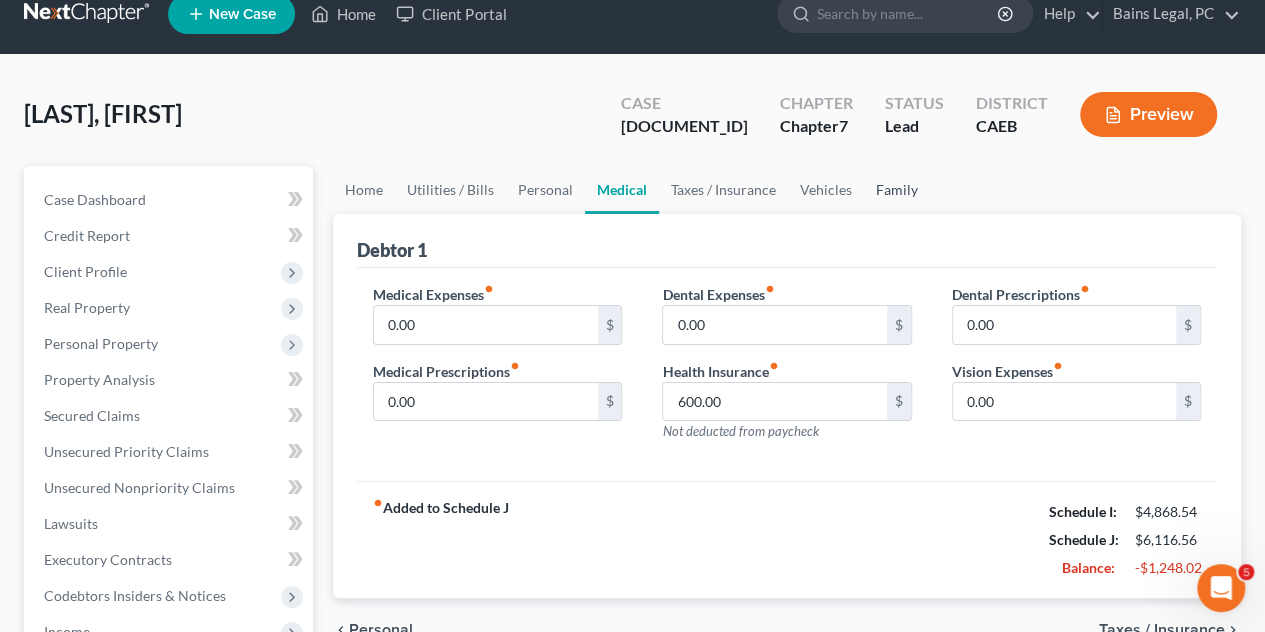 scroll, scrollTop: 0, scrollLeft: 0, axis: both 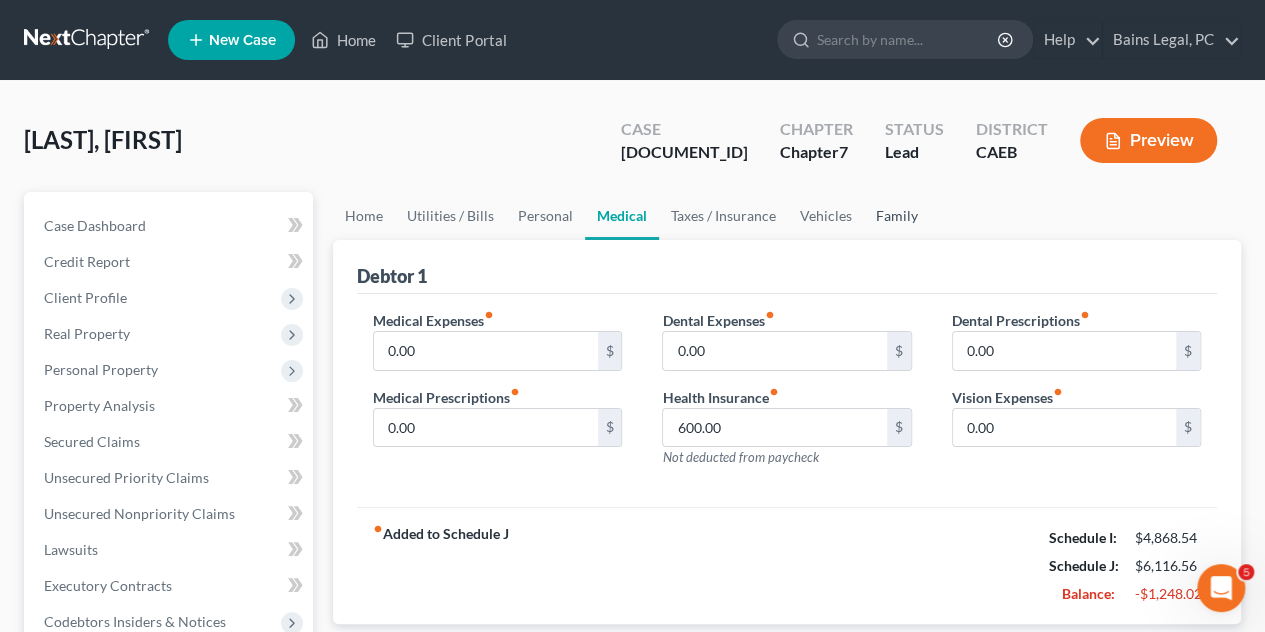 click on "Family" at bounding box center [897, 216] 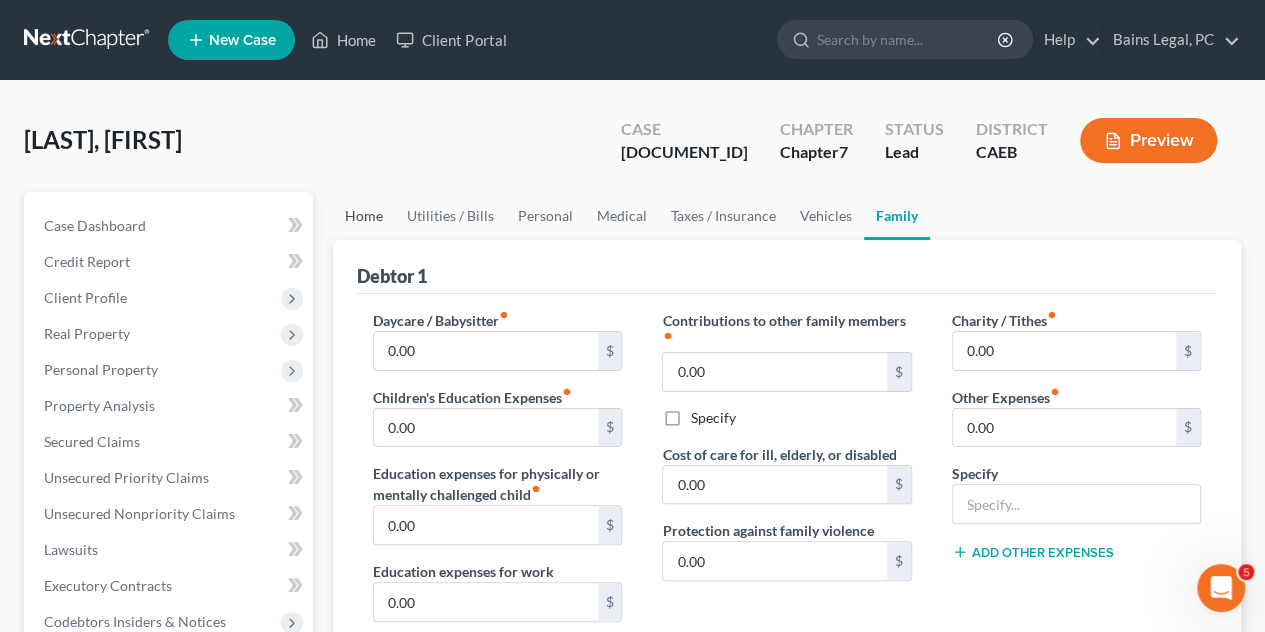 drag, startPoint x: 392, startPoint y: 226, endPoint x: 596, endPoint y: 244, distance: 204.79257 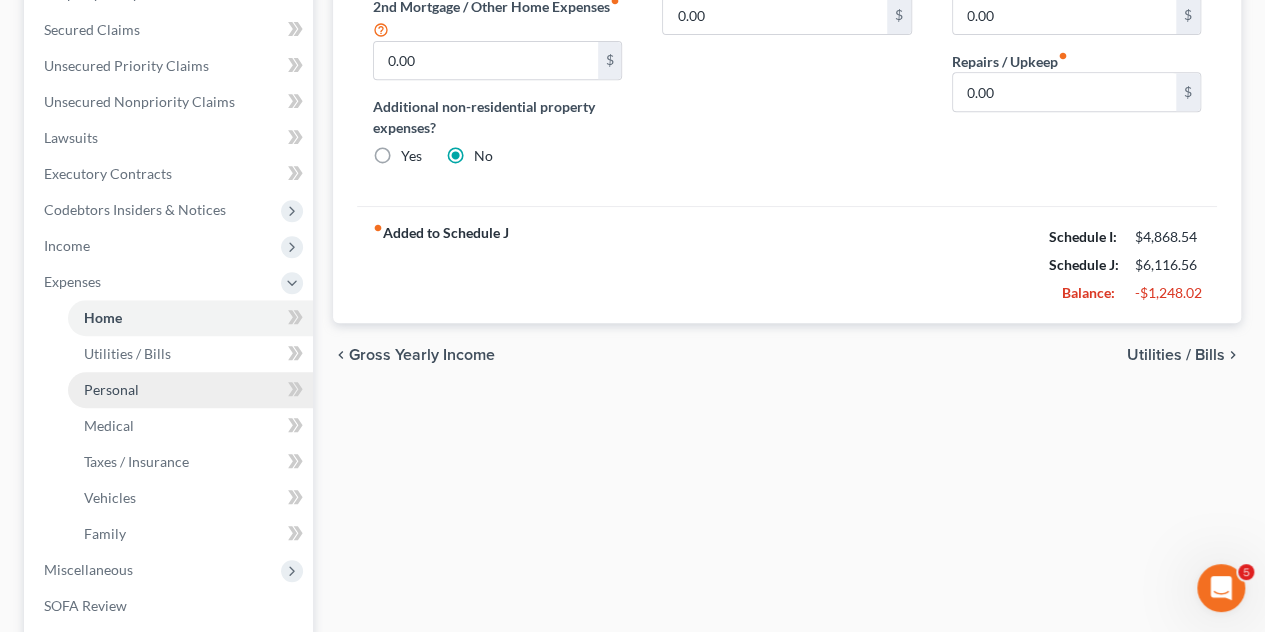scroll, scrollTop: 500, scrollLeft: 0, axis: vertical 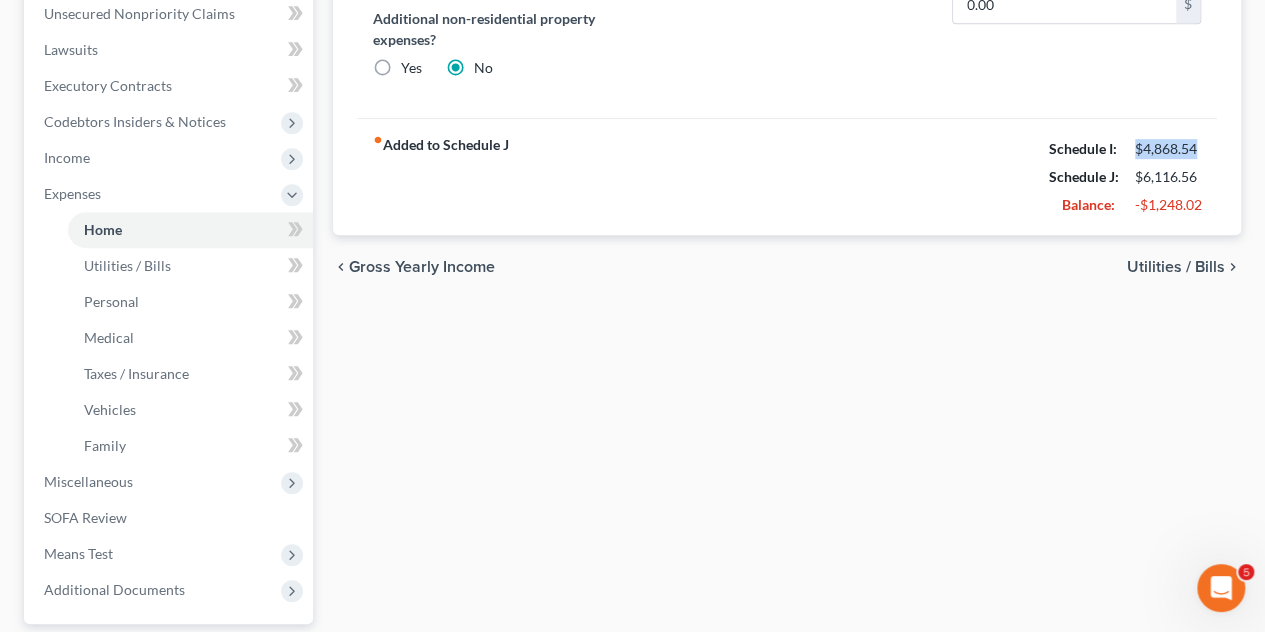 drag, startPoint x: 1206, startPoint y: 145, endPoint x: 1116, endPoint y: 147, distance: 90.02222 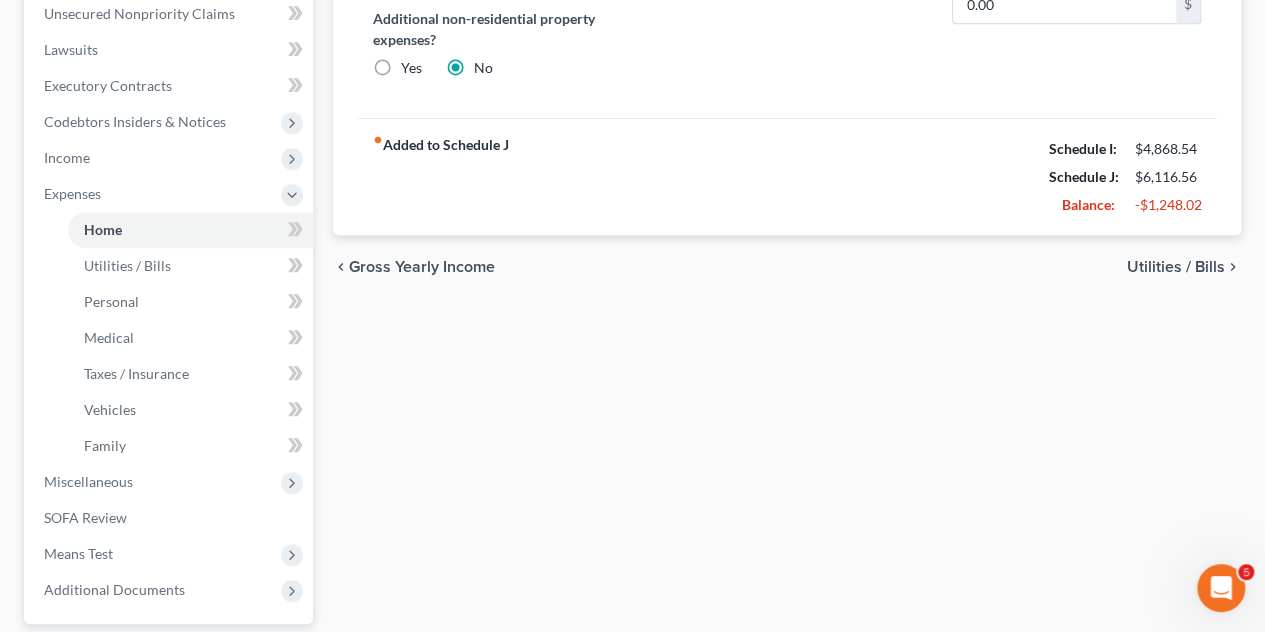 click on "Home
Utilities / Bills
Personal
Medical
Taxes / Insurance
Vehicles
Family
Debtor 1 Mortgage / Rent for Residential Property  fiber_manual_record [PRICE] $ 2nd Mortgage / Other Home Expenses  fiber_manual_record   [PRICE] $ Additional non-residential property expenses? Yes No Home Insurance  fiber_manual_record [PRICE] $ Property Taxes  fiber_manual_record [PRICE] $ Condo / HOA Fees  fiber_manual_record [PRICE] $ Additional Fees [PRICE] $ Repairs / Upkeep  fiber_manual_record [PRICE] $ fiber_manual_record  Added to Schedule J Schedule I: [PRICE] Schedule J: [PRICE] Balance: [PRICE]
chevron_left
Gross Yearly Income
Utilities / Bills
chevron_right" at bounding box center (787, 215) 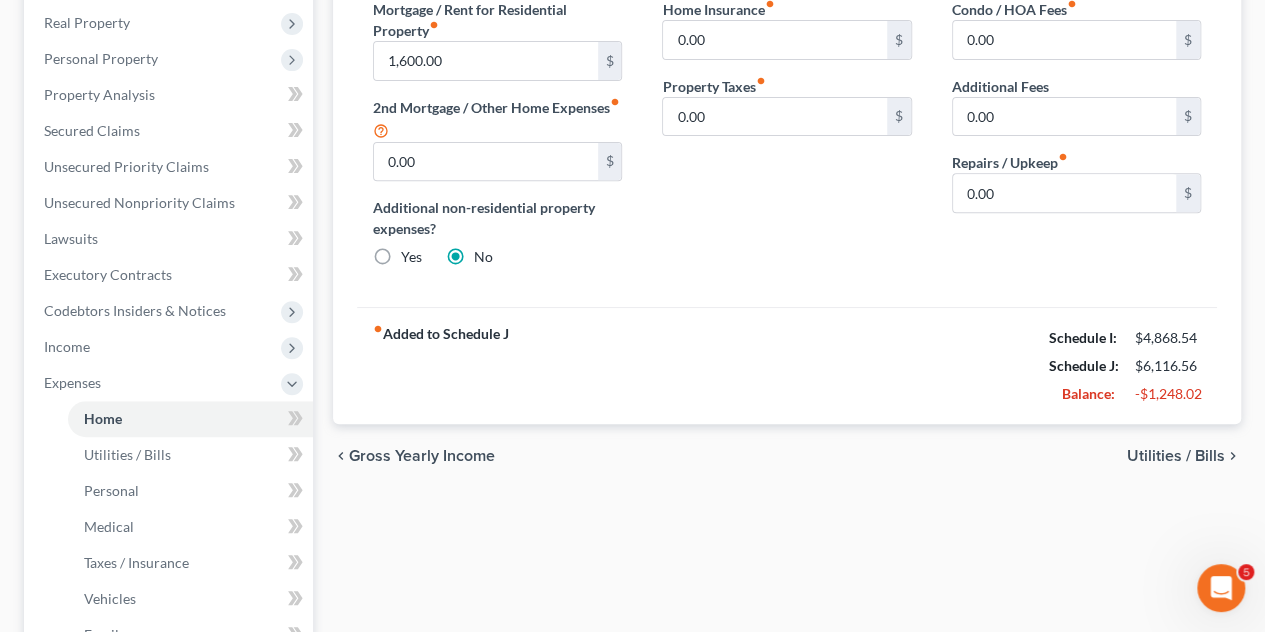 scroll, scrollTop: 200, scrollLeft: 0, axis: vertical 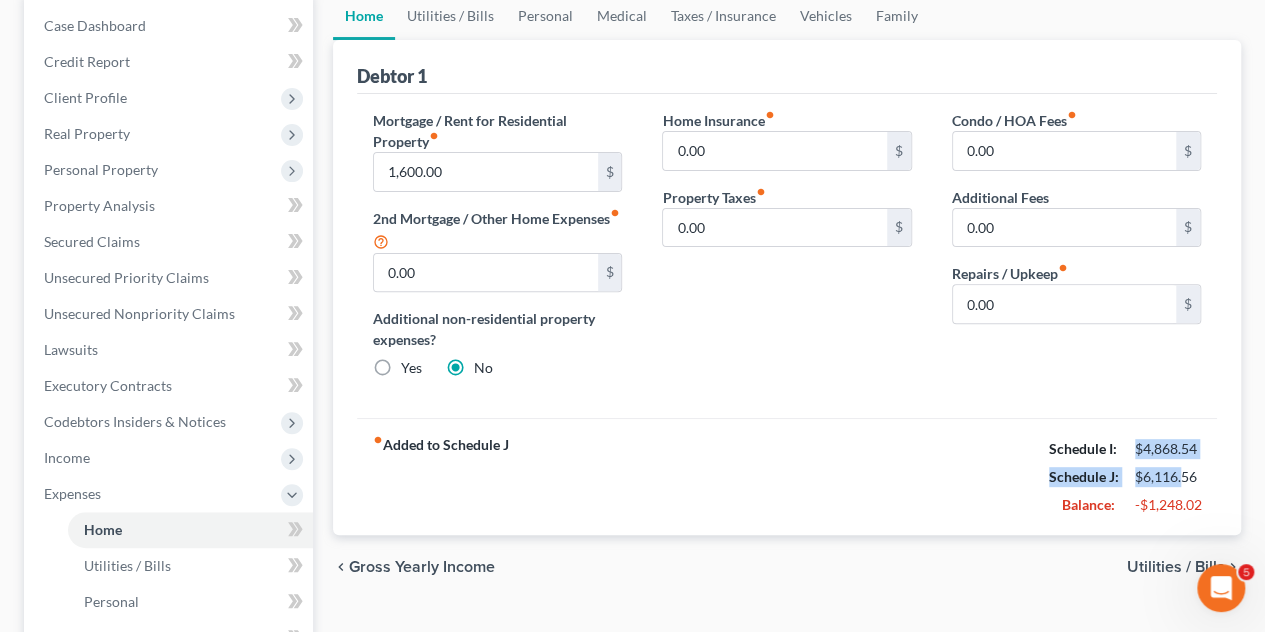 drag, startPoint x: 1148, startPoint y: 445, endPoint x: 1182, endPoint y: 483, distance: 50.990196 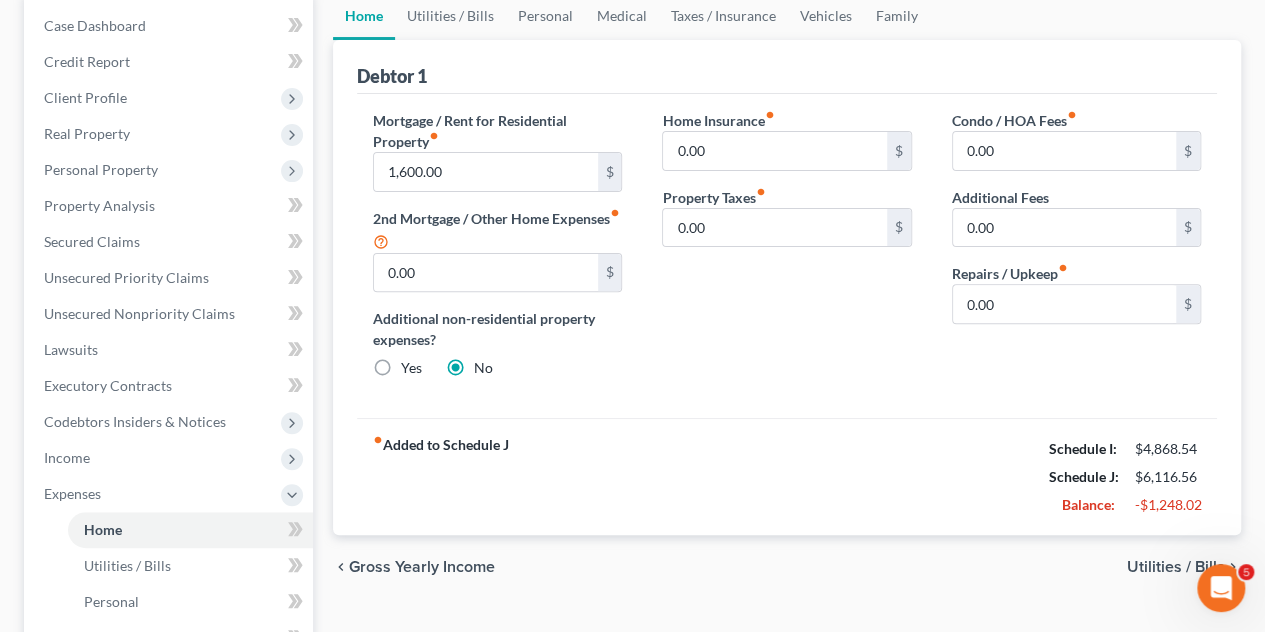 click on "-$1,248.02" at bounding box center [1168, 505] 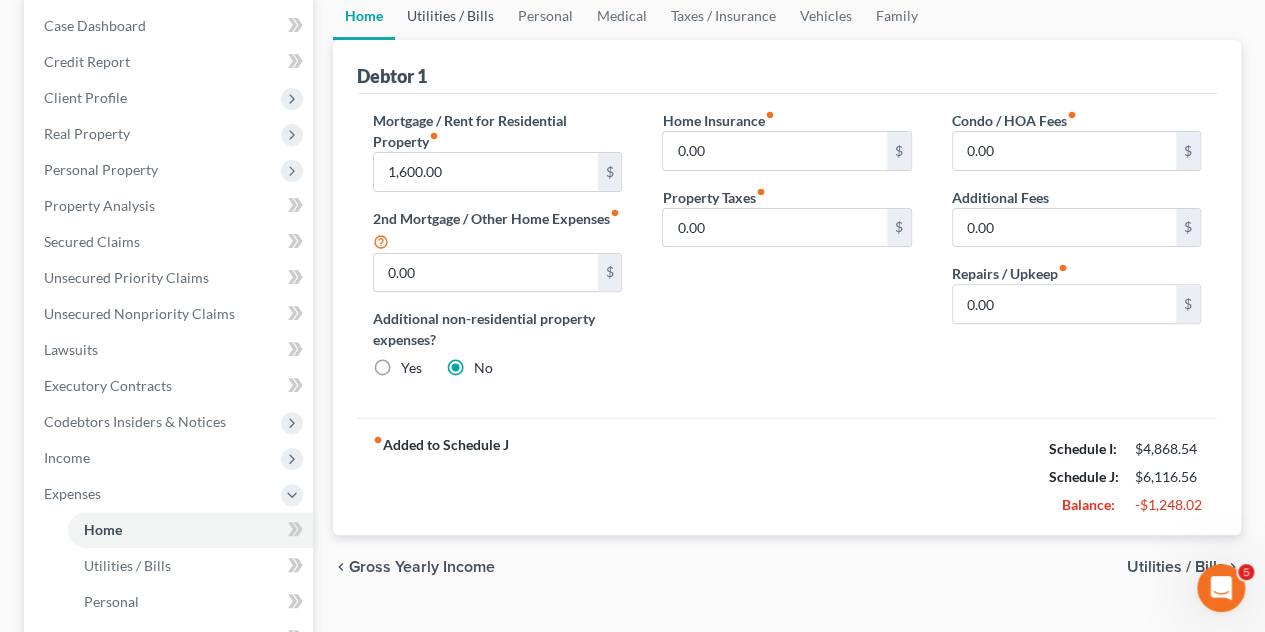 click on "Utilities / Bills" at bounding box center [450, 16] 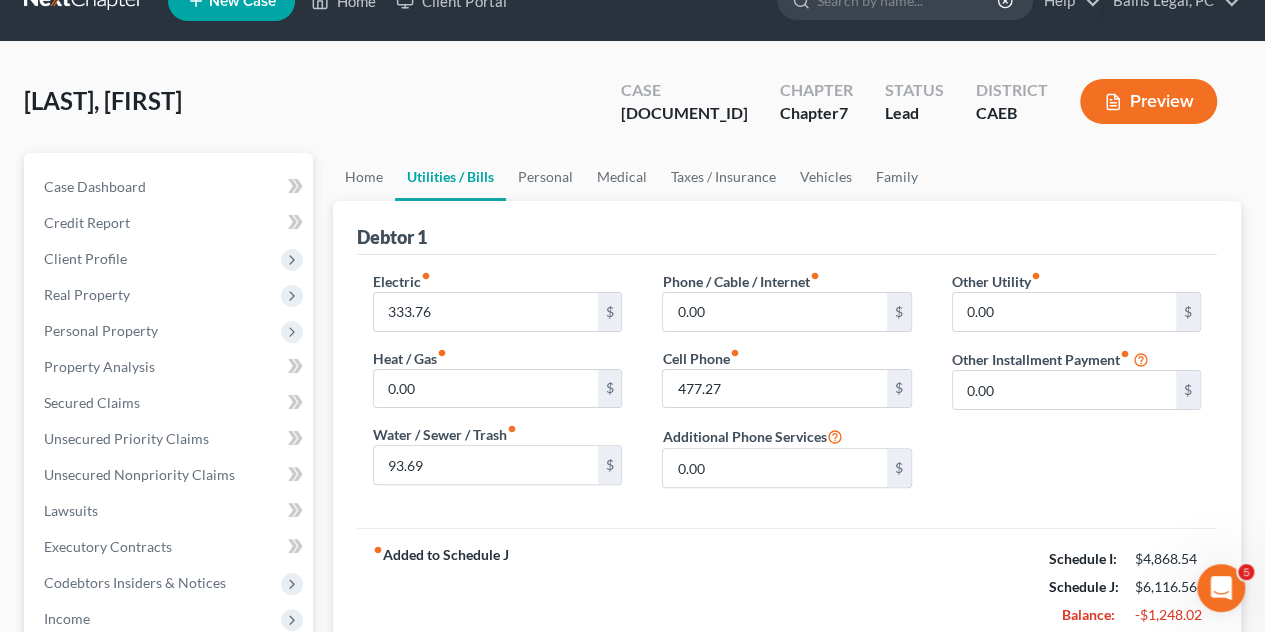 scroll, scrollTop: 0, scrollLeft: 0, axis: both 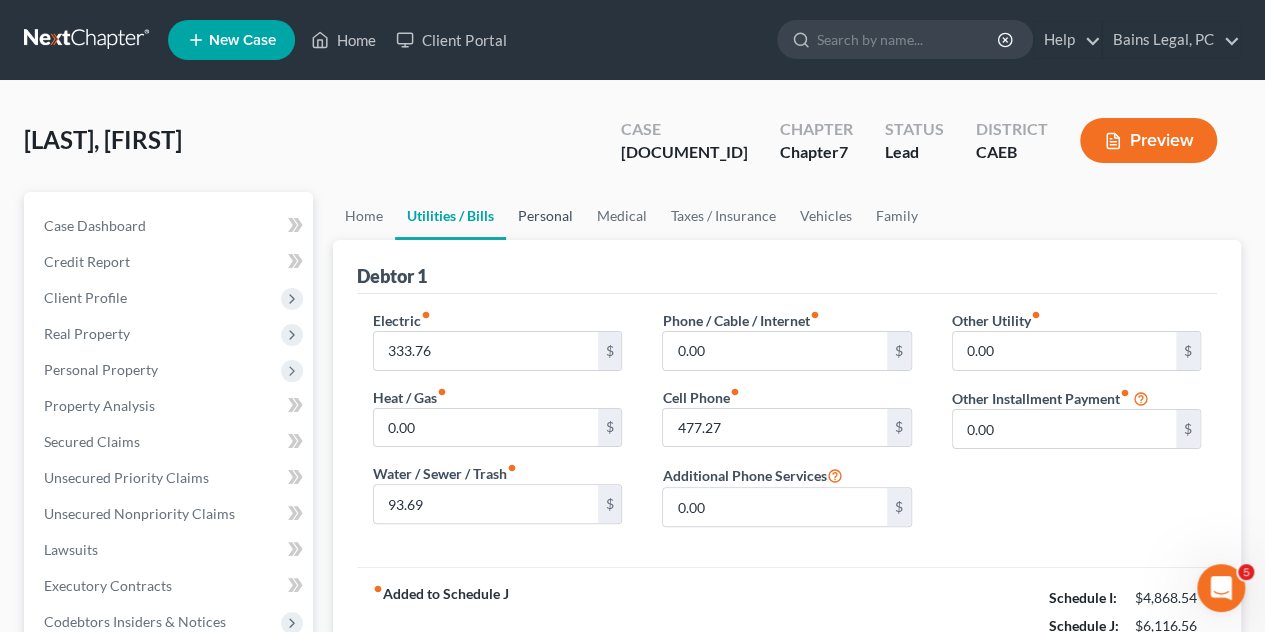 click on "Personal" at bounding box center [545, 216] 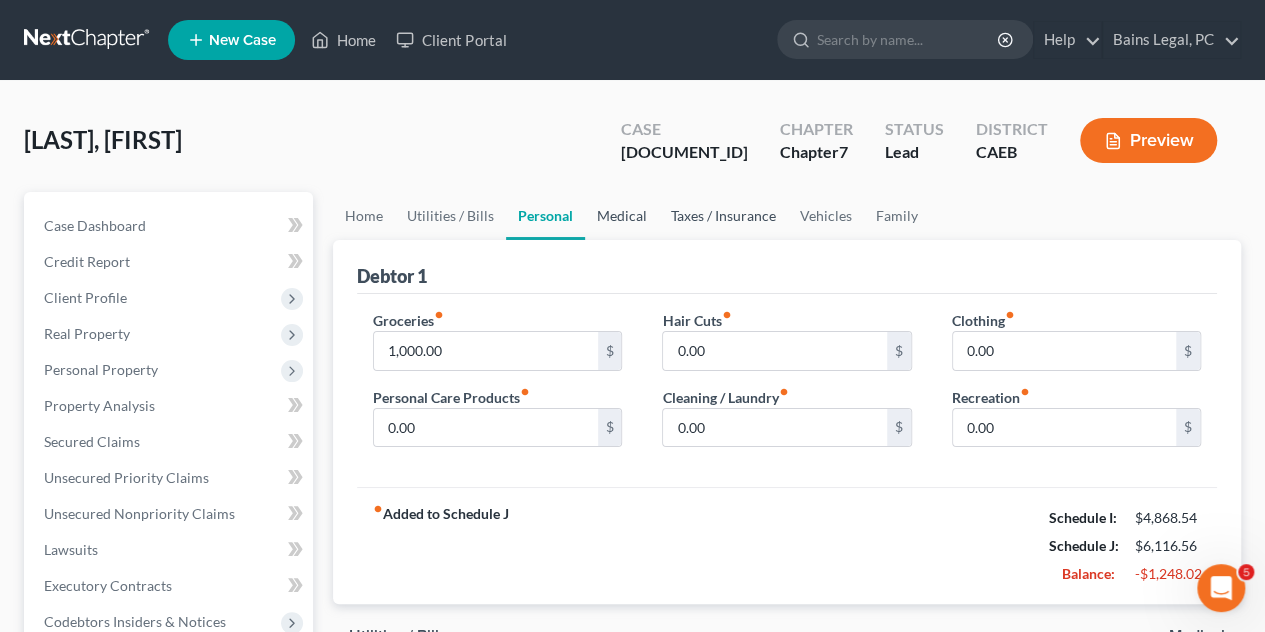 drag, startPoint x: 606, startPoint y: 219, endPoint x: 672, endPoint y: 215, distance: 66.1211 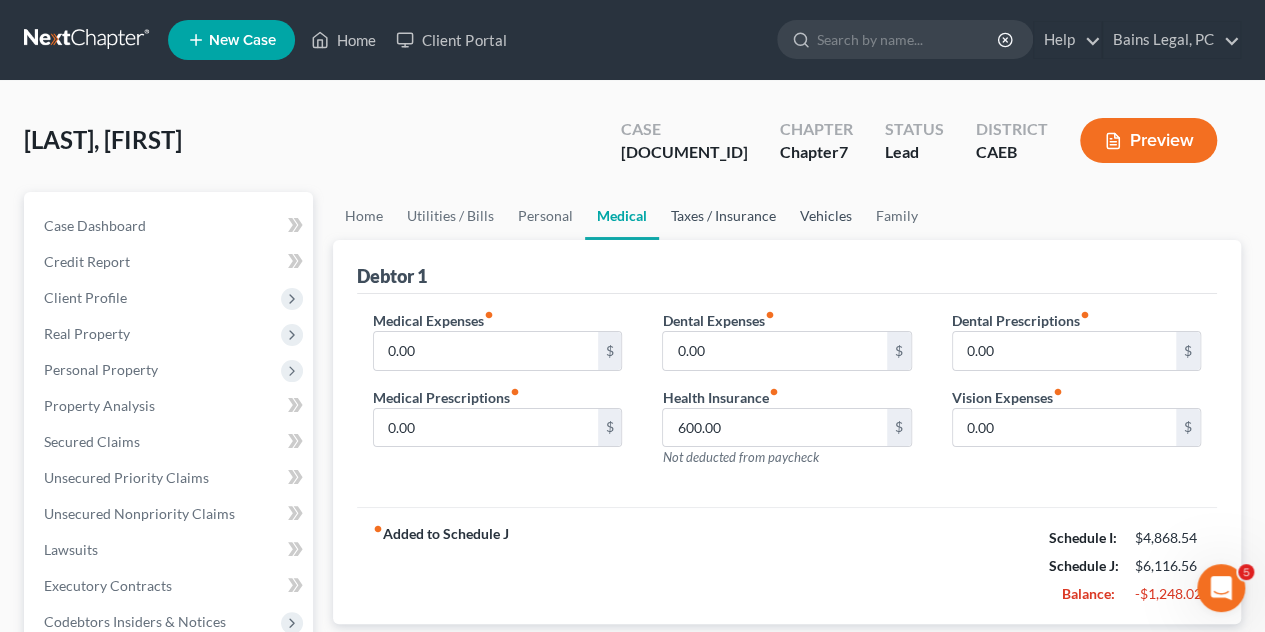 drag, startPoint x: 710, startPoint y: 215, endPoint x: 792, endPoint y: 214, distance: 82.006096 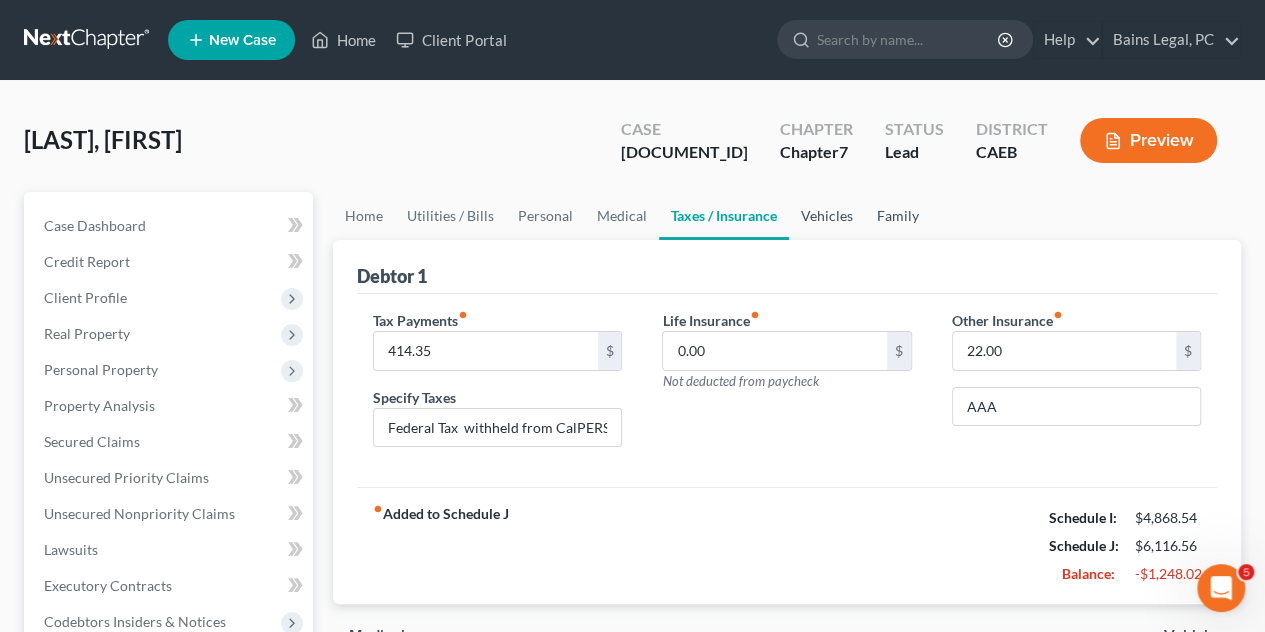 drag, startPoint x: 810, startPoint y: 207, endPoint x: 858, endPoint y: 209, distance: 48.04165 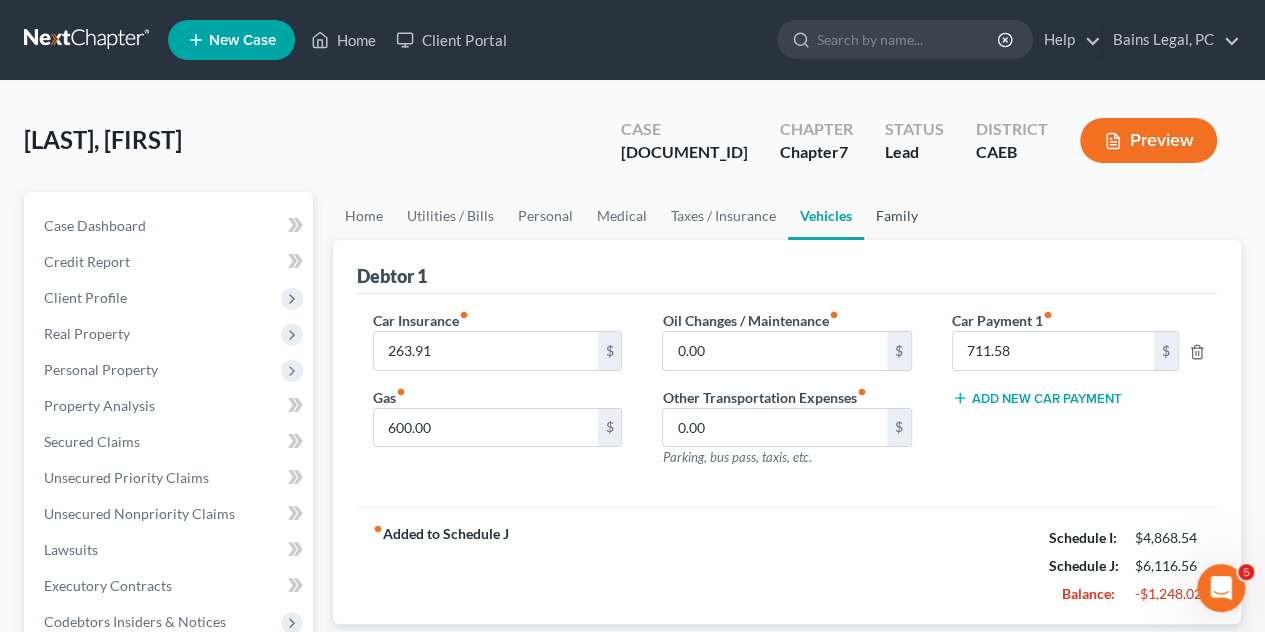 click on "Family" at bounding box center [897, 216] 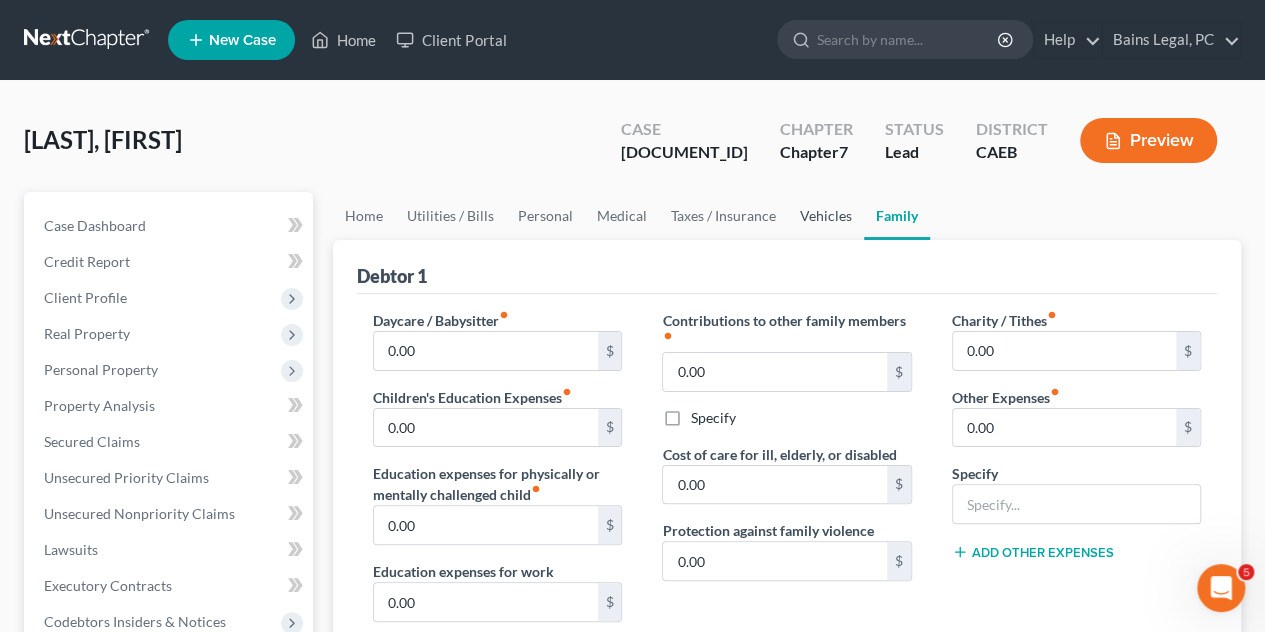 click on "Vehicles" at bounding box center (826, 216) 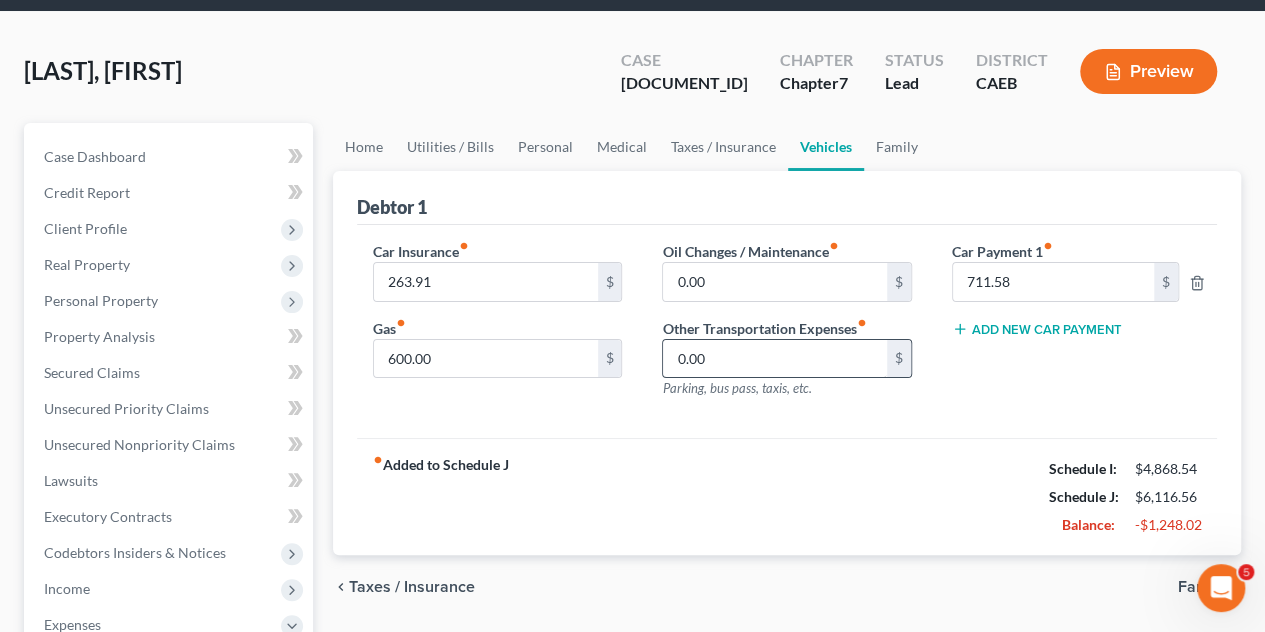 scroll, scrollTop: 100, scrollLeft: 0, axis: vertical 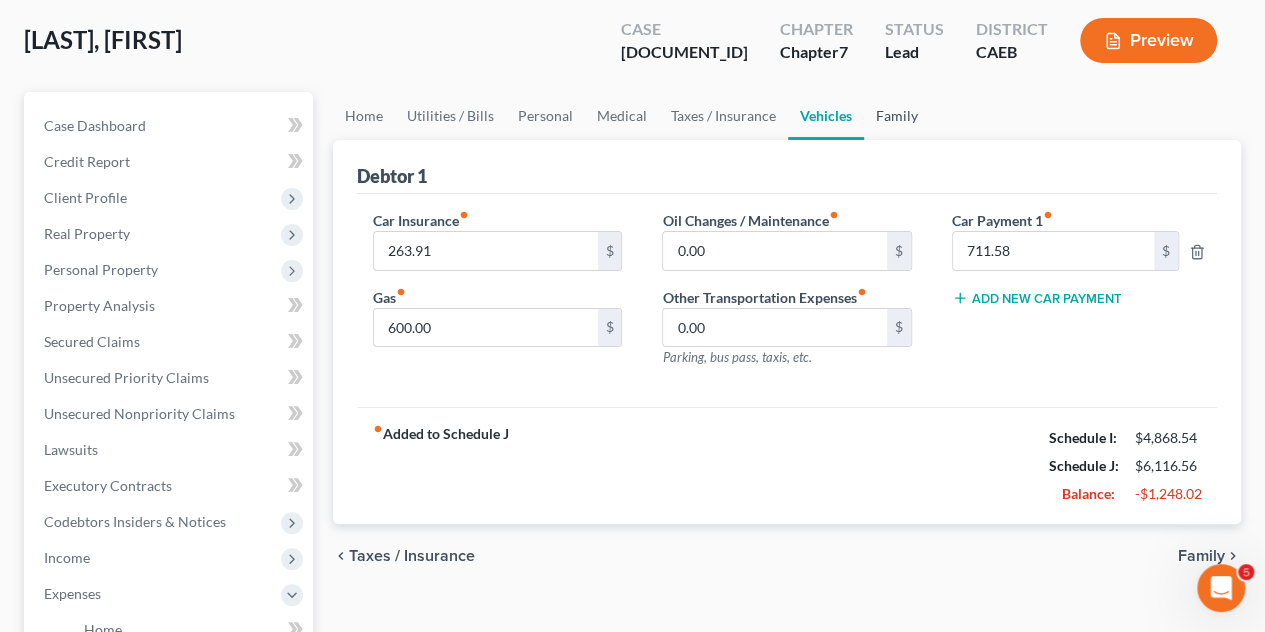 click on "Family" at bounding box center [897, 116] 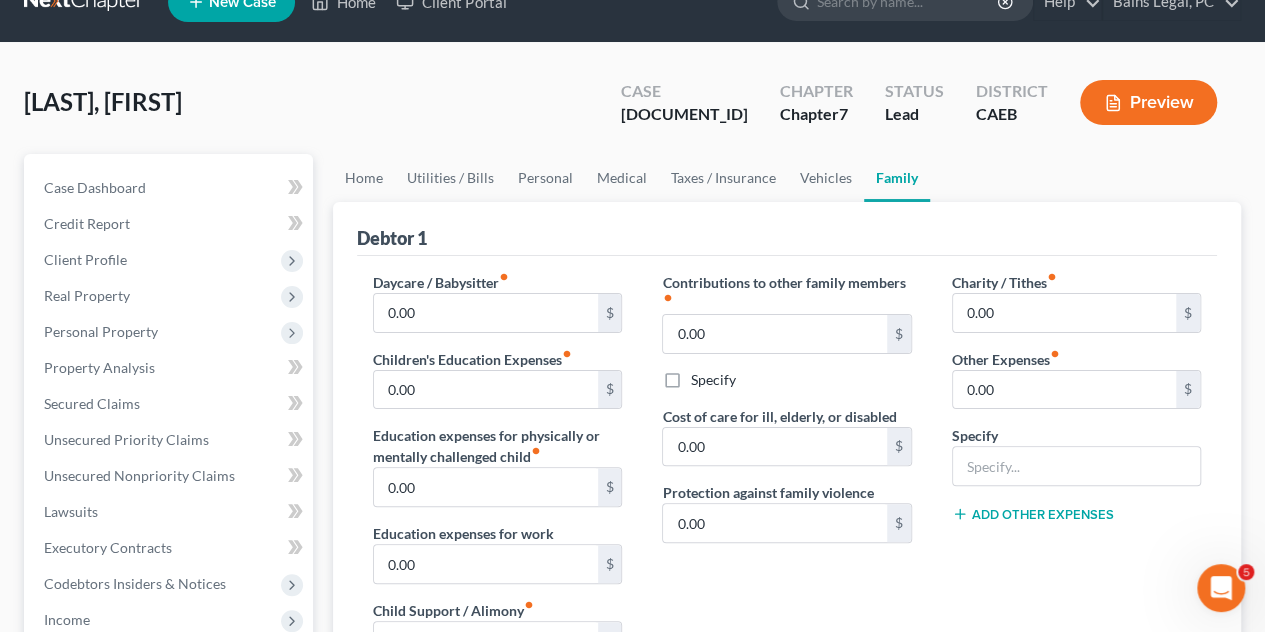 scroll, scrollTop: 0, scrollLeft: 0, axis: both 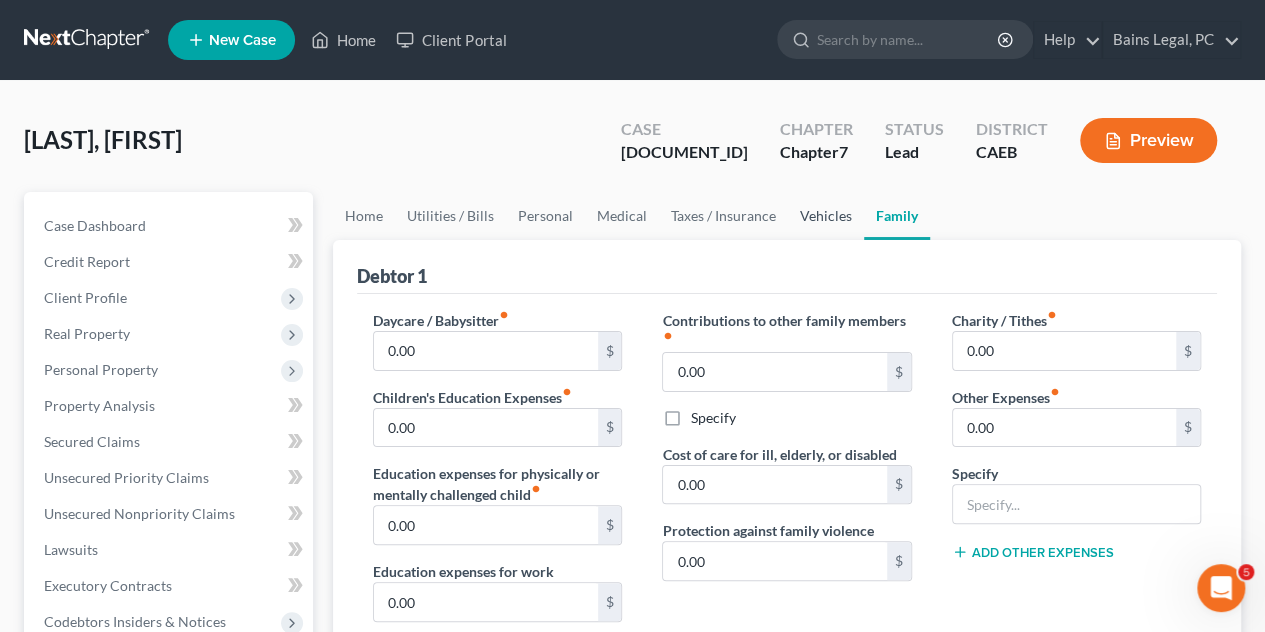 click on "Vehicles" at bounding box center [826, 216] 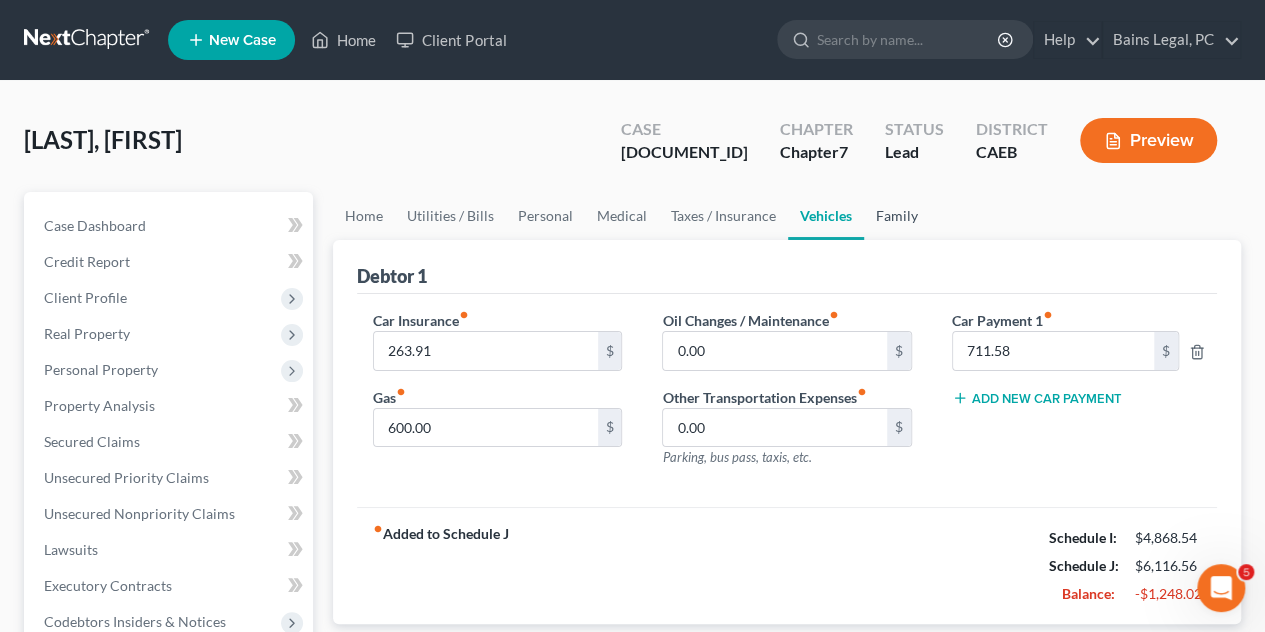 click on "Family" at bounding box center [897, 216] 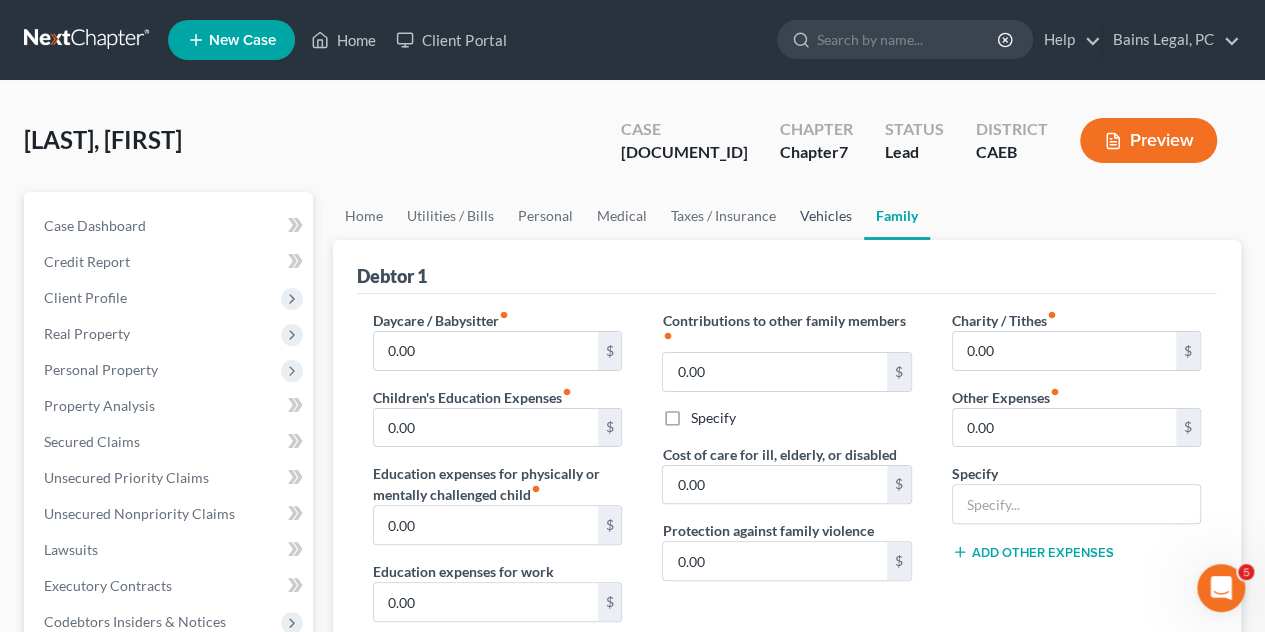 click on "Vehicles" at bounding box center [826, 216] 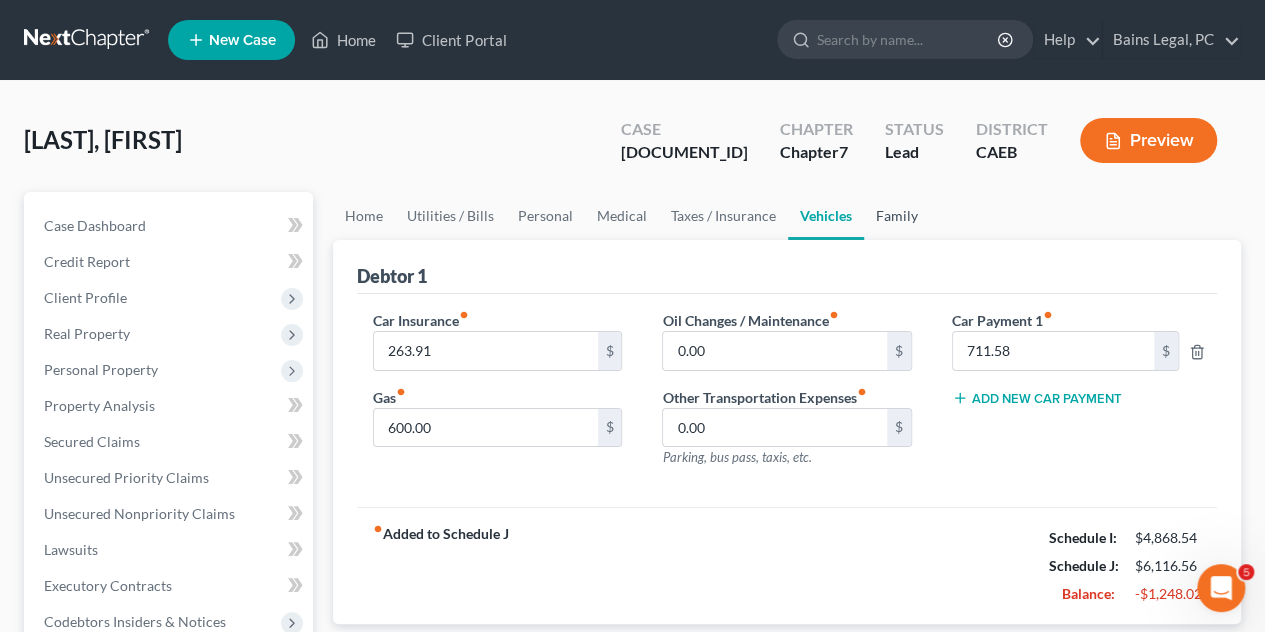 drag, startPoint x: 895, startPoint y: 219, endPoint x: 836, endPoint y: 219, distance: 59 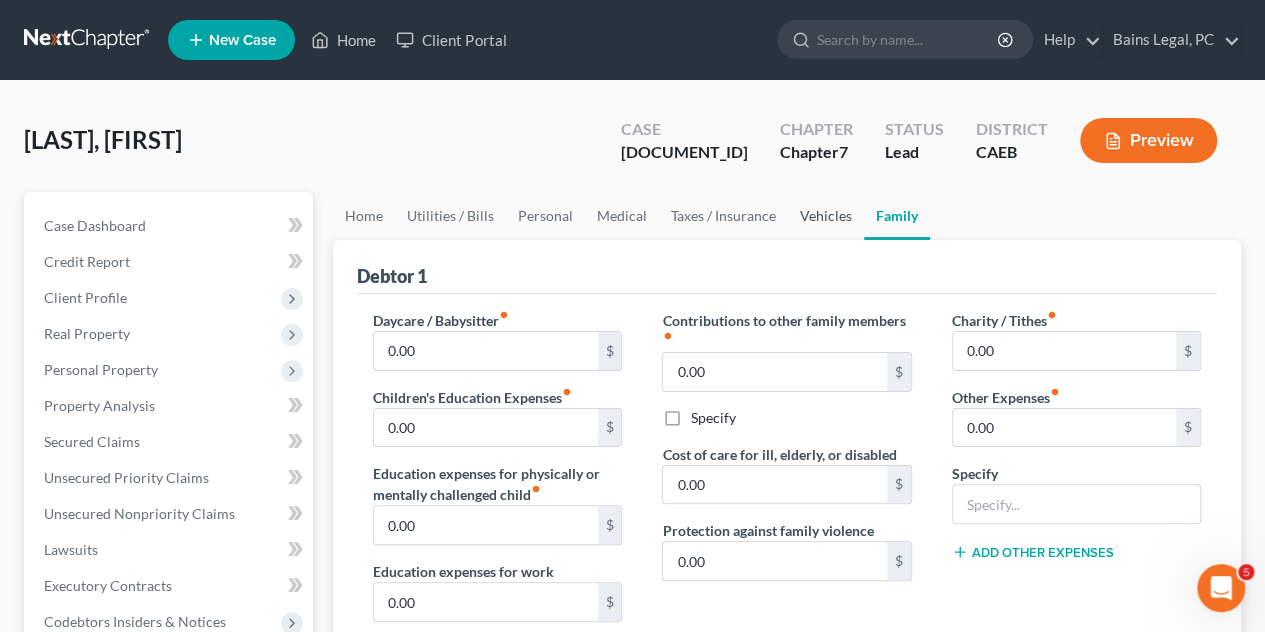 click on "Vehicles" at bounding box center [826, 216] 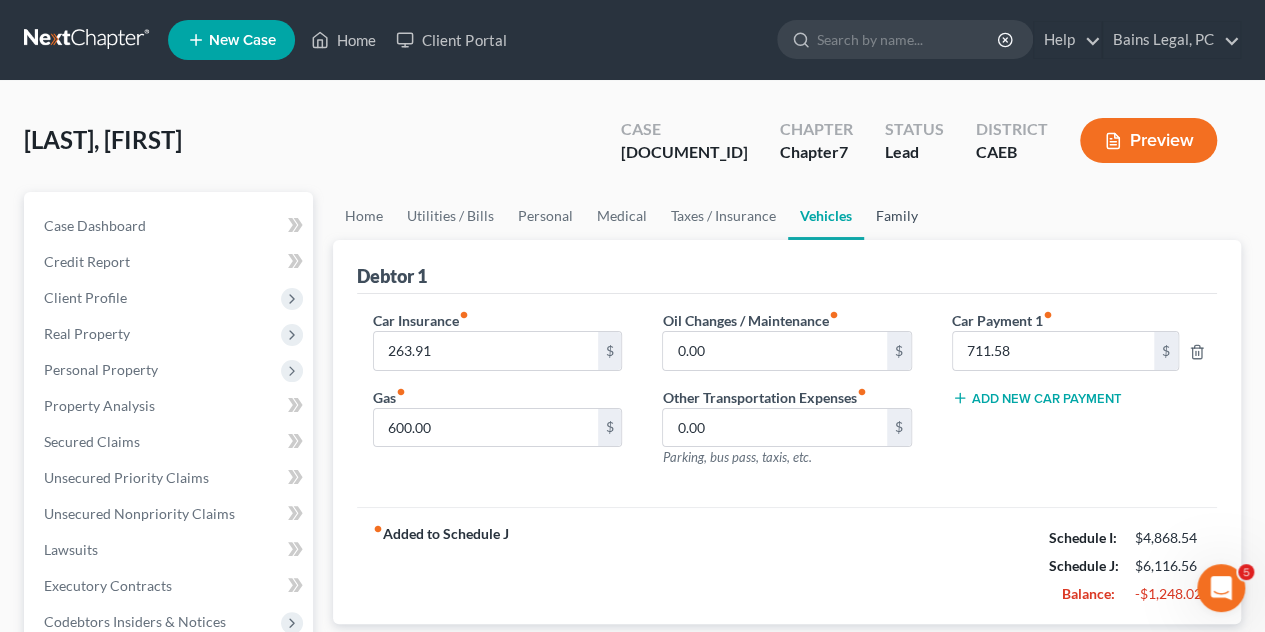 click on "Family" at bounding box center (897, 216) 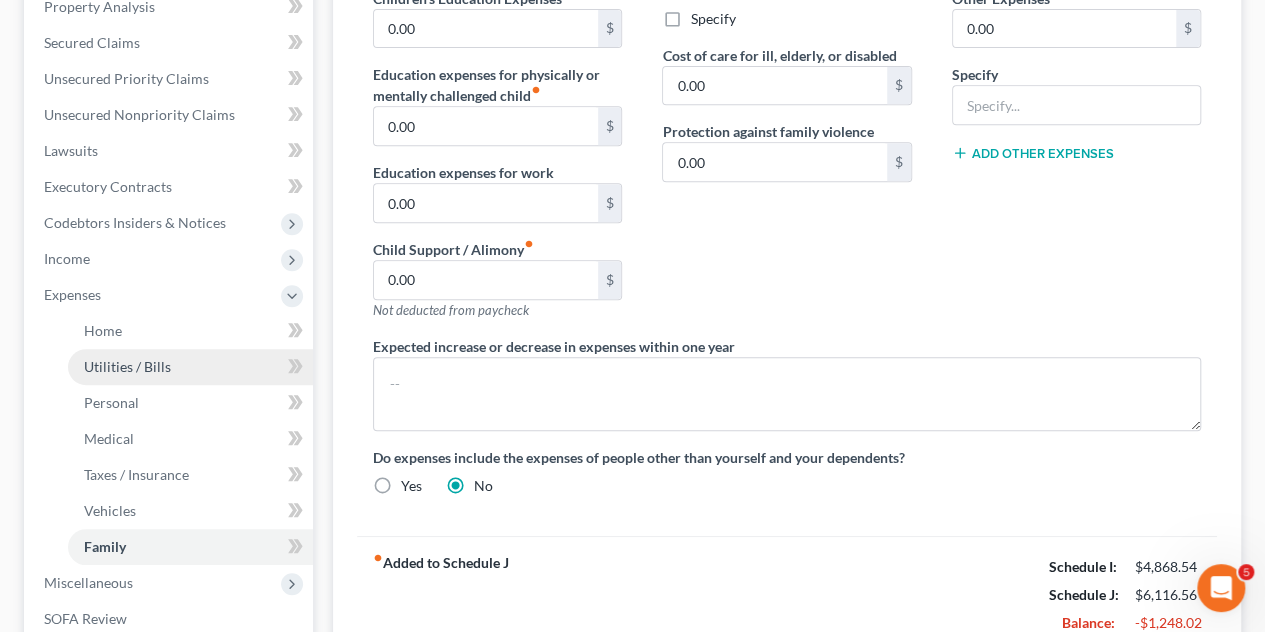 scroll, scrollTop: 400, scrollLeft: 0, axis: vertical 